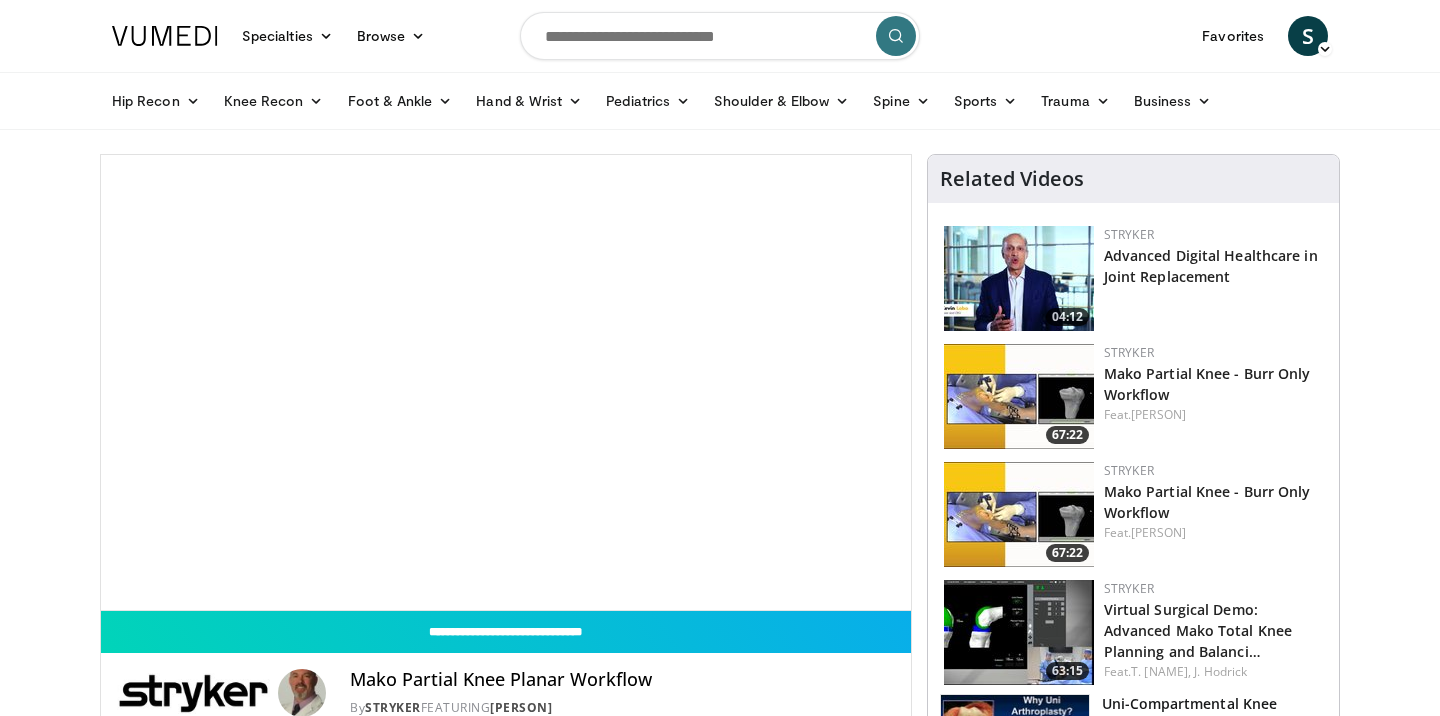 scroll, scrollTop: 0, scrollLeft: 0, axis: both 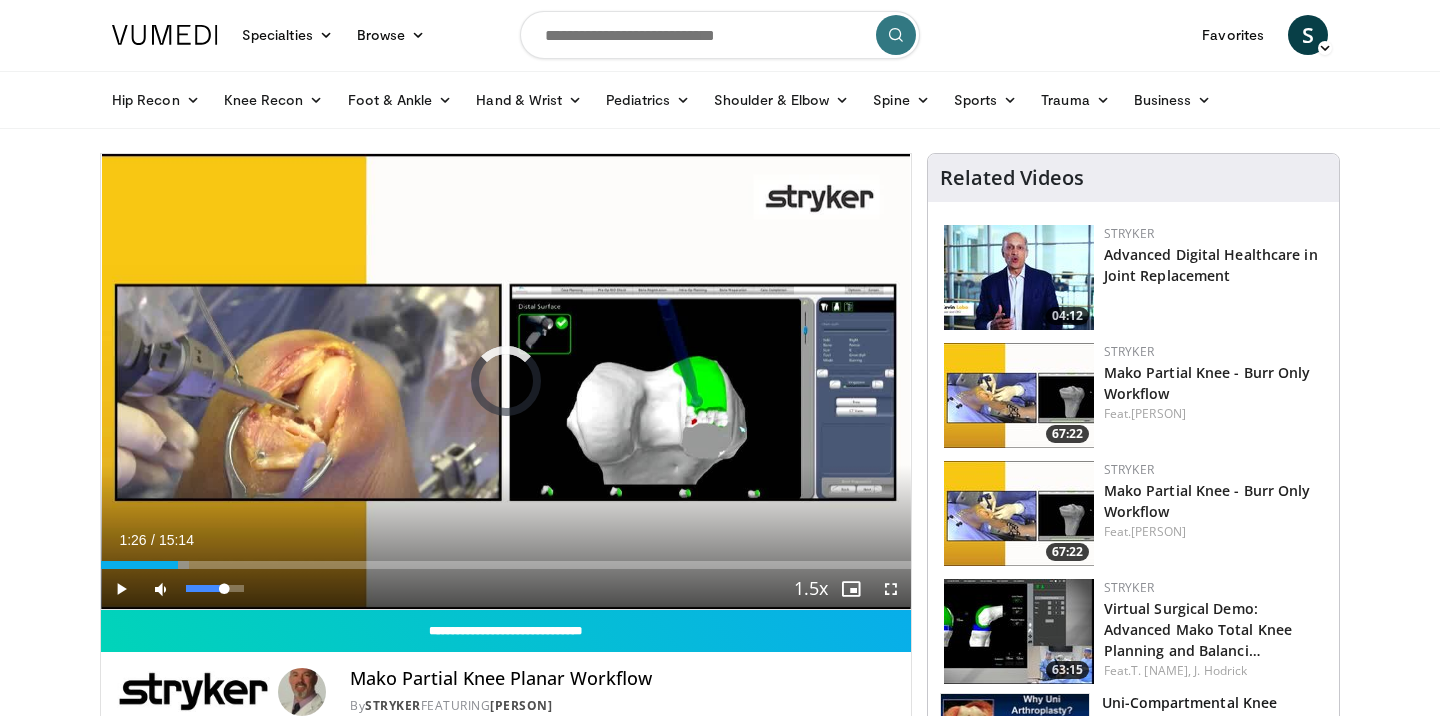 drag, startPoint x: 140, startPoint y: 563, endPoint x: 178, endPoint y: 569, distance: 38.470768 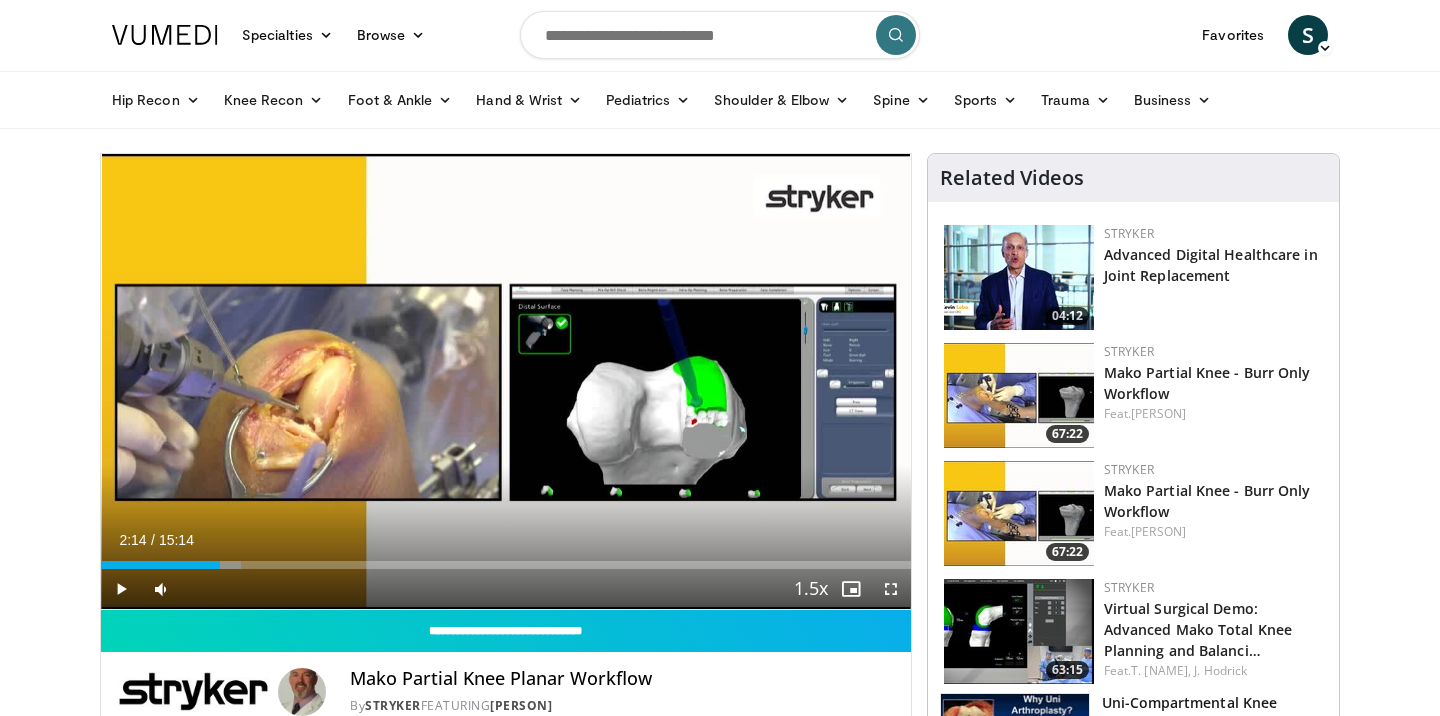 drag, startPoint x: 186, startPoint y: 567, endPoint x: 219, endPoint y: 571, distance: 33.24154 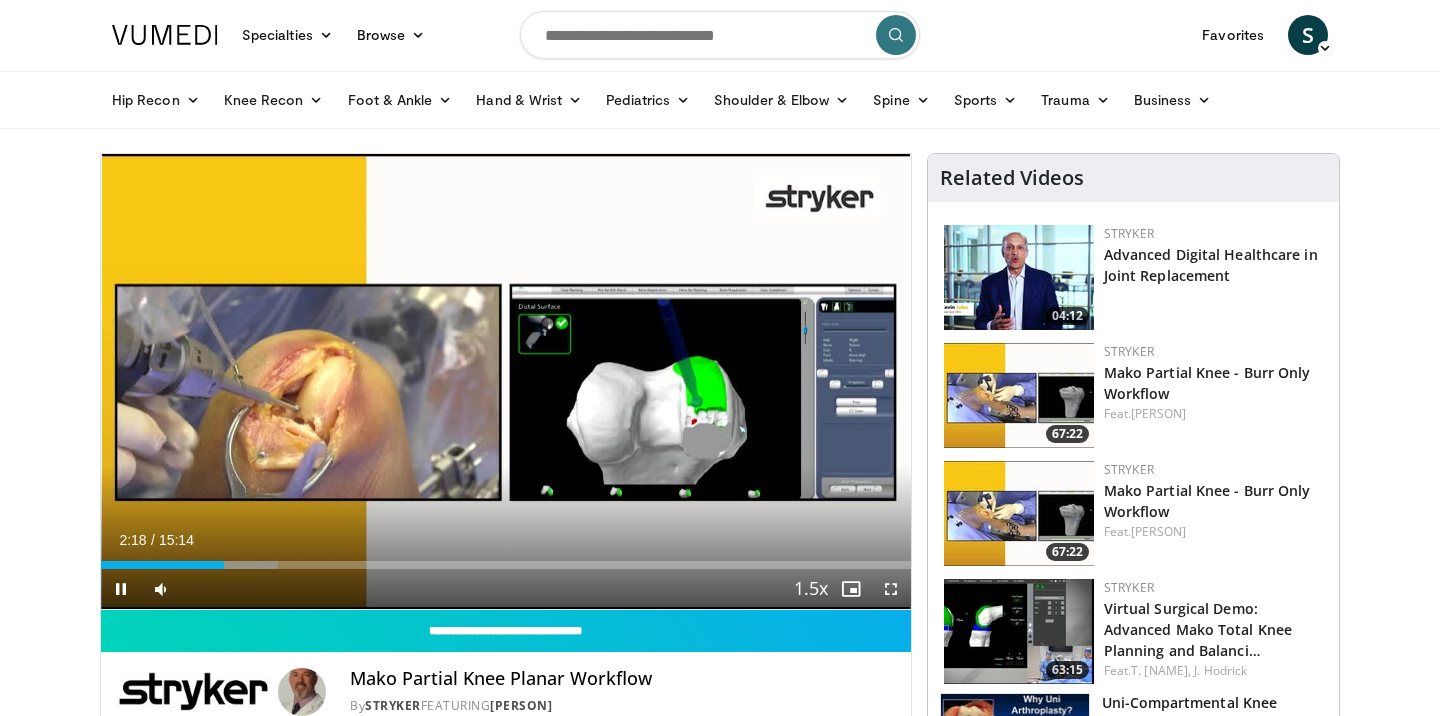 drag, startPoint x: 220, startPoint y: 570, endPoint x: 206, endPoint y: 570, distance: 14 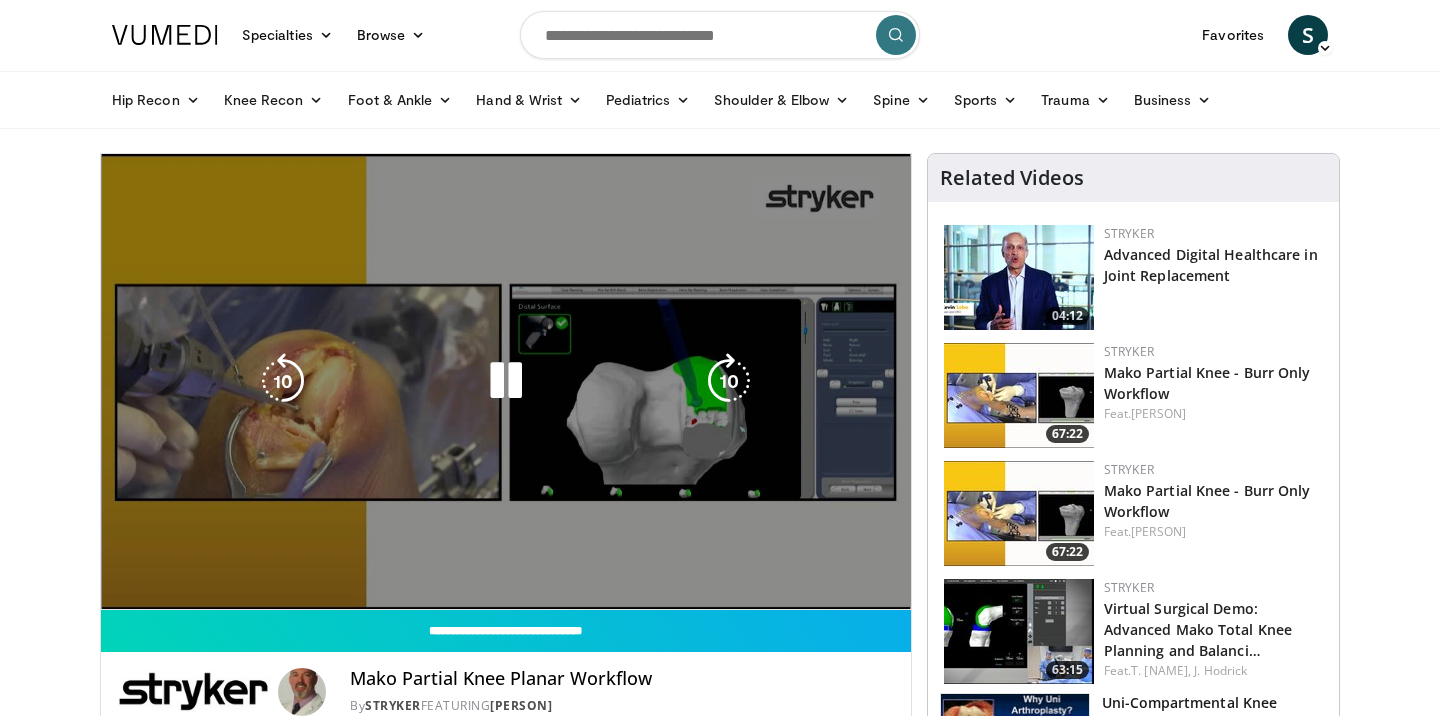 click on "**********" at bounding box center [506, 382] 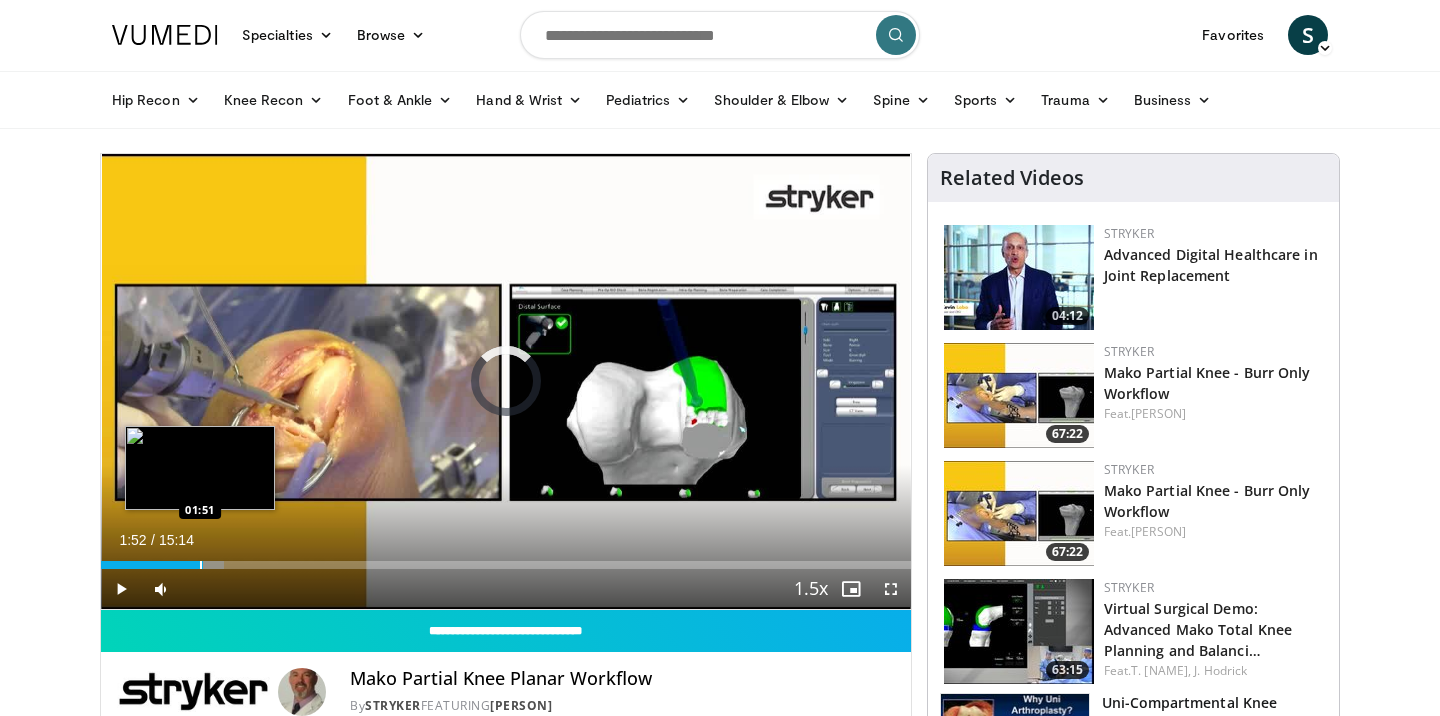 drag, startPoint x: 221, startPoint y: 567, endPoint x: 200, endPoint y: 566, distance: 21.023796 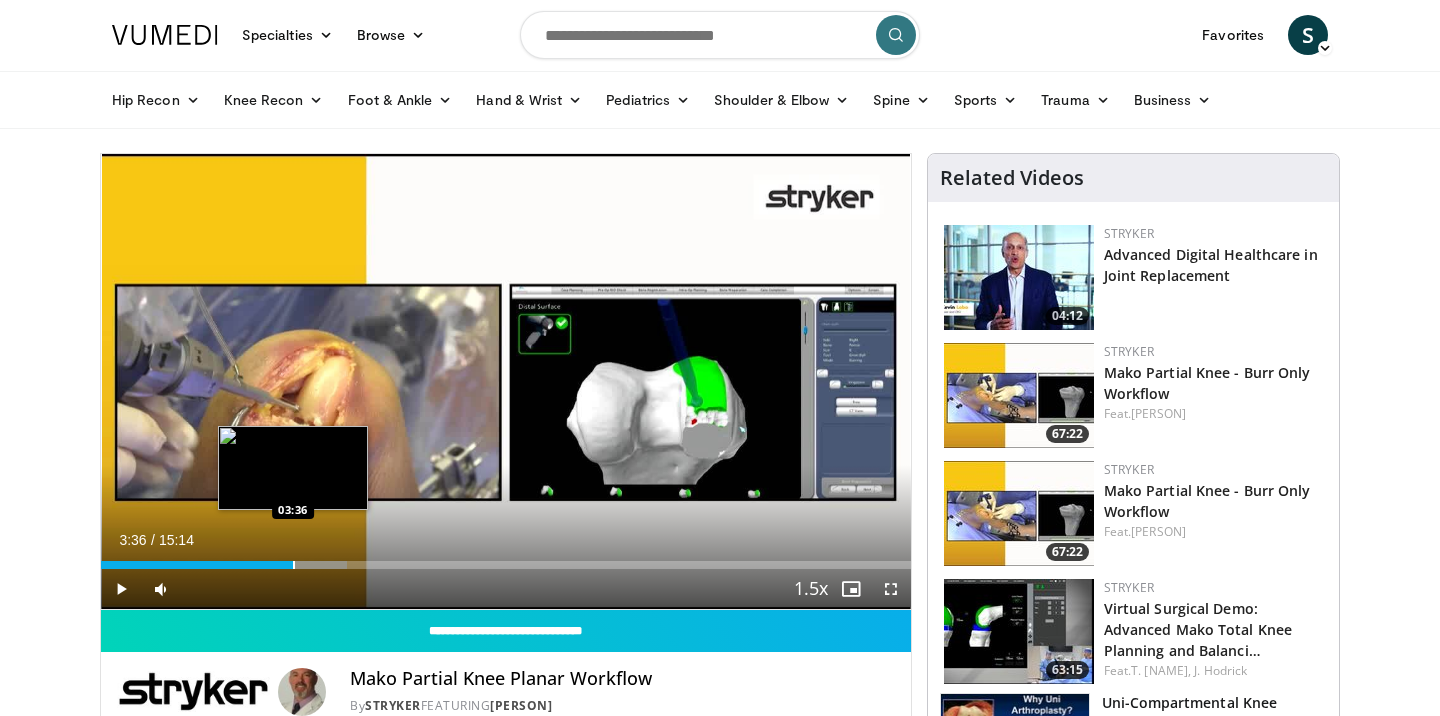 drag, startPoint x: 257, startPoint y: 567, endPoint x: 292, endPoint y: 567, distance: 35 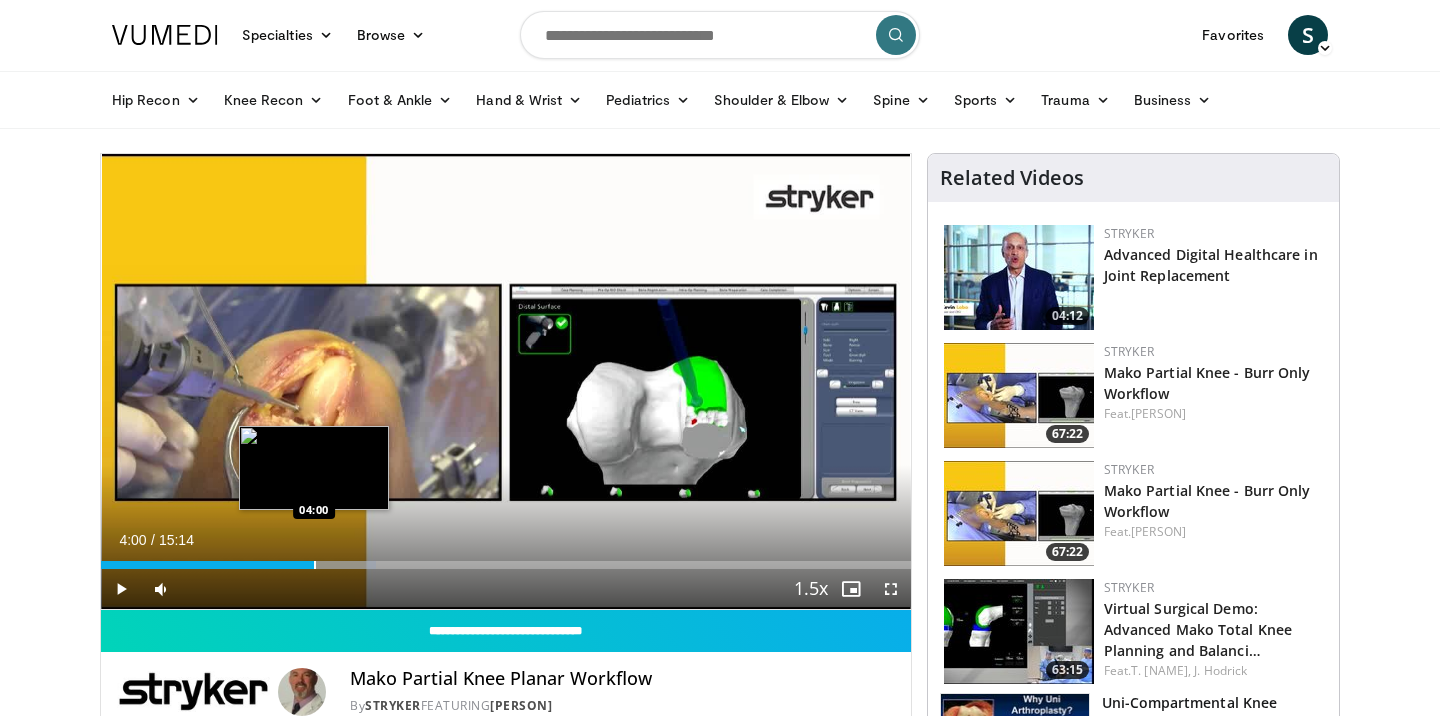 drag, startPoint x: 296, startPoint y: 566, endPoint x: 313, endPoint y: 568, distance: 17.117243 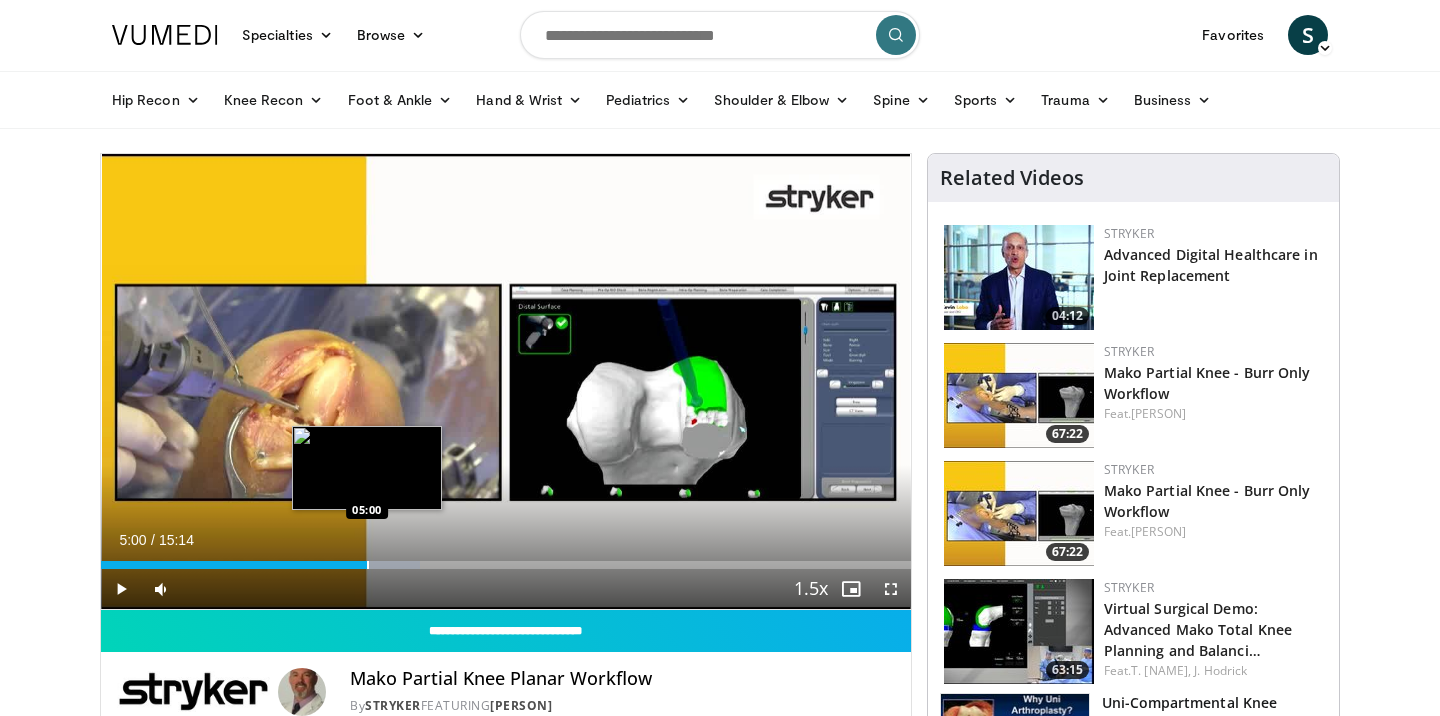 drag, startPoint x: 322, startPoint y: 565, endPoint x: 366, endPoint y: 563, distance: 44.04543 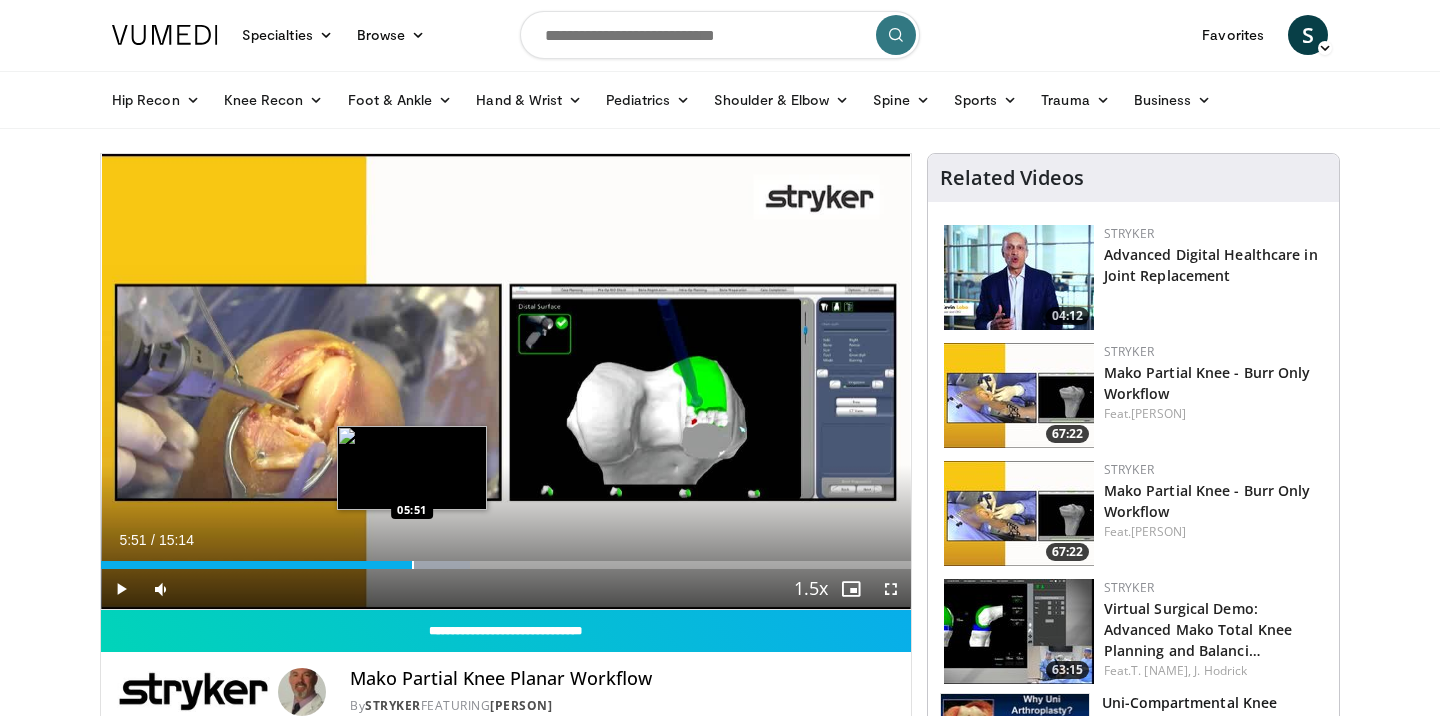 drag, startPoint x: 367, startPoint y: 563, endPoint x: 412, endPoint y: 566, distance: 45.099888 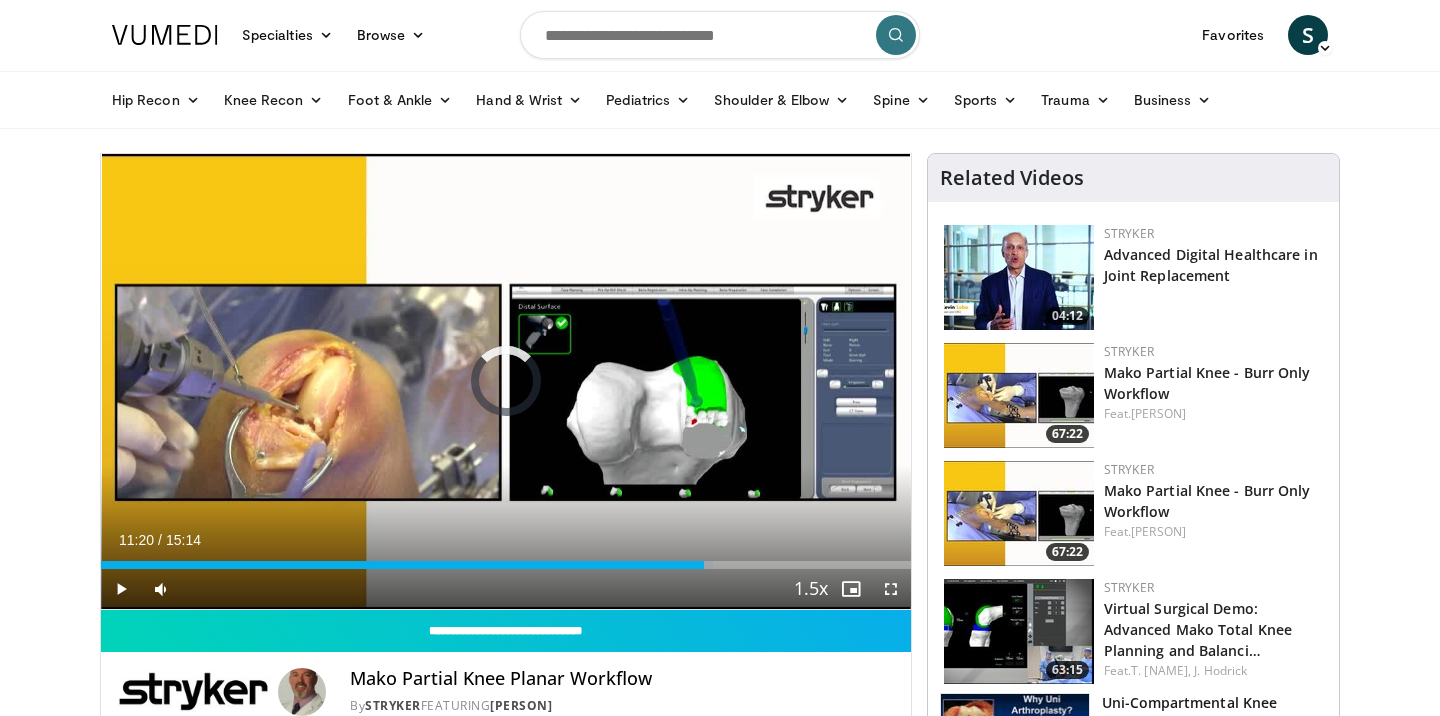 drag, startPoint x: 412, startPoint y: 566, endPoint x: 711, endPoint y: 571, distance: 299.0418 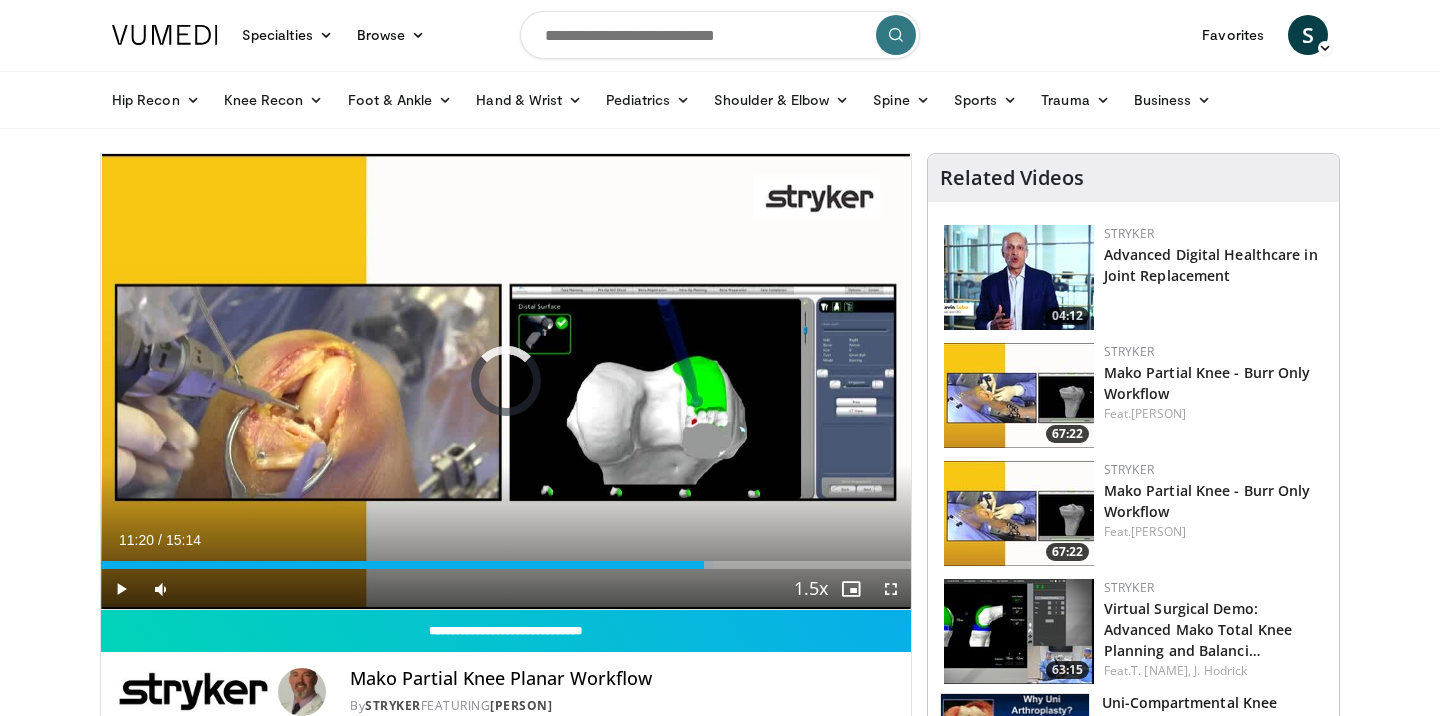 click on "Current Time  11:20 / Duration  15:14 Play Skip Backward Skip Forward Mute 0% Loaded :  75.54% 11:21 07:13 Stream Type  LIVE Seek to live, currently behind live LIVE   1.5x Playback Rate 0.5x 0.75x 1x 1.25x 1.5x , selected 1.75x 2x Chapters Chapters Descriptions descriptions off , selected Captions captions settings , opens captions settings dialog captions off , selected Audio Track en (Main) , selected Fullscreen Enable picture-in-picture mode" at bounding box center (506, 589) 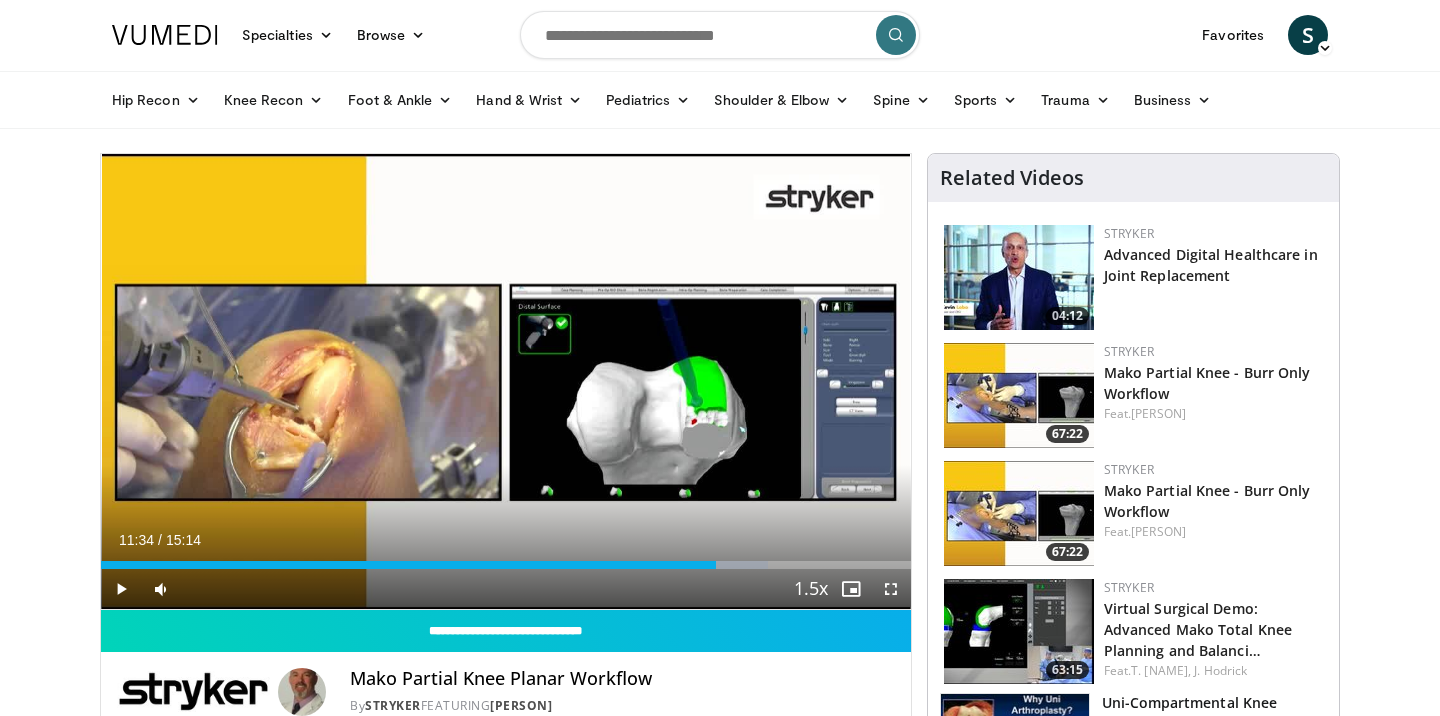 click on "Current Time  11:34 / Duration  15:14 Play Skip Backward Skip Forward Mute 0% Loaded :  82.44% 11:34 11:36 Stream Type  LIVE Seek to live, currently behind live LIVE   1.5x Playback Rate 0.5x 0.75x 1x 1.25x 1.5x , selected 1.75x 2x Chapters Chapters Descriptions descriptions off , selected Captions captions settings , opens captions settings dialog captions off , selected Audio Track en (Main) , selected Fullscreen Enable picture-in-picture mode" at bounding box center [506, 589] 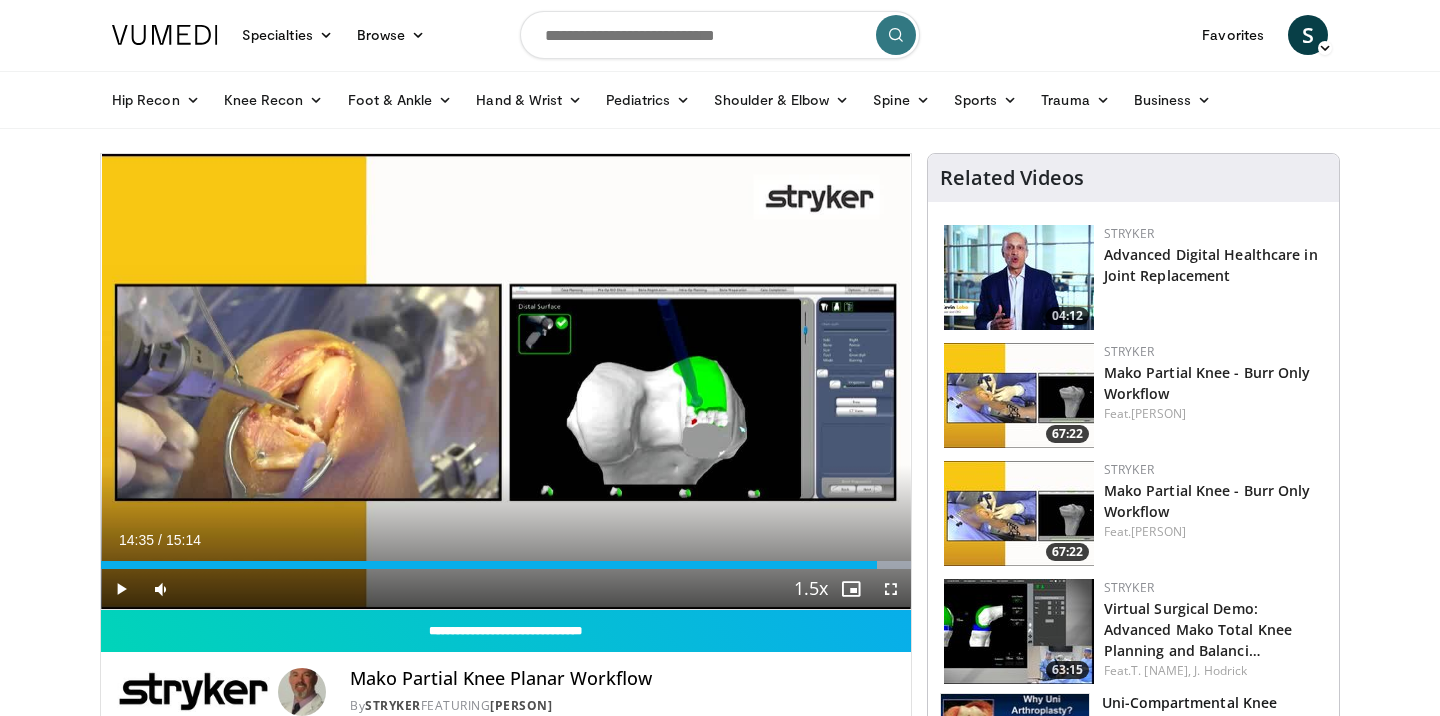 drag, startPoint x: 840, startPoint y: 562, endPoint x: 877, endPoint y: 563, distance: 37.01351 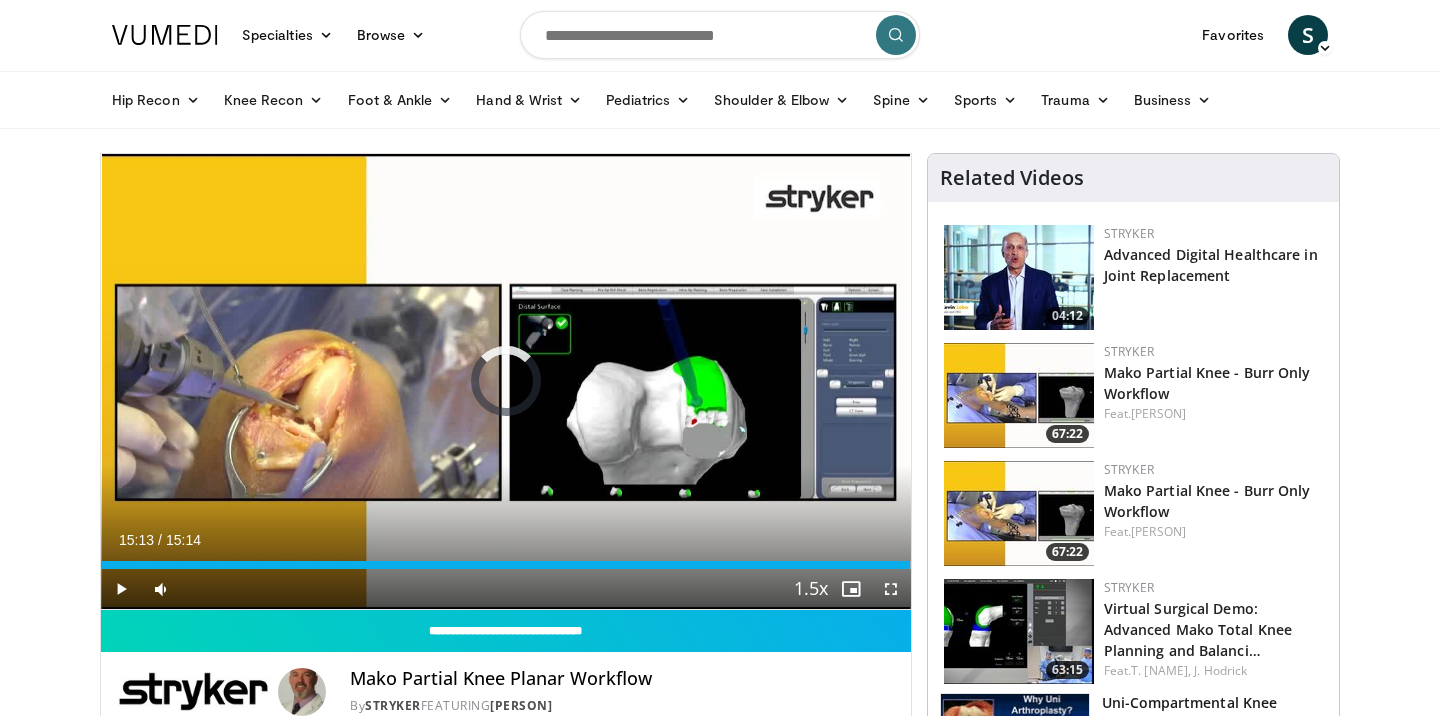 drag, startPoint x: 881, startPoint y: 564, endPoint x: 922, endPoint y: 567, distance: 41.109608 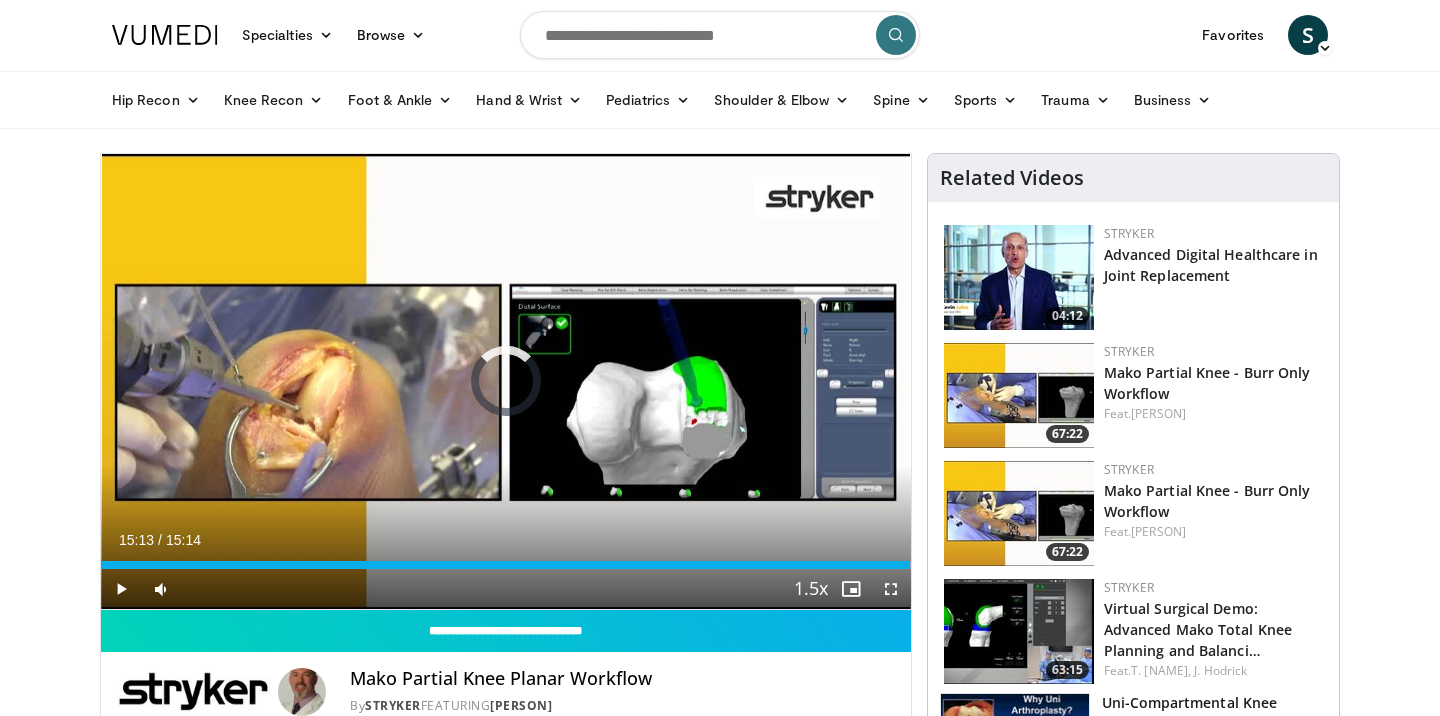 click on "**********" at bounding box center (513, 1428) 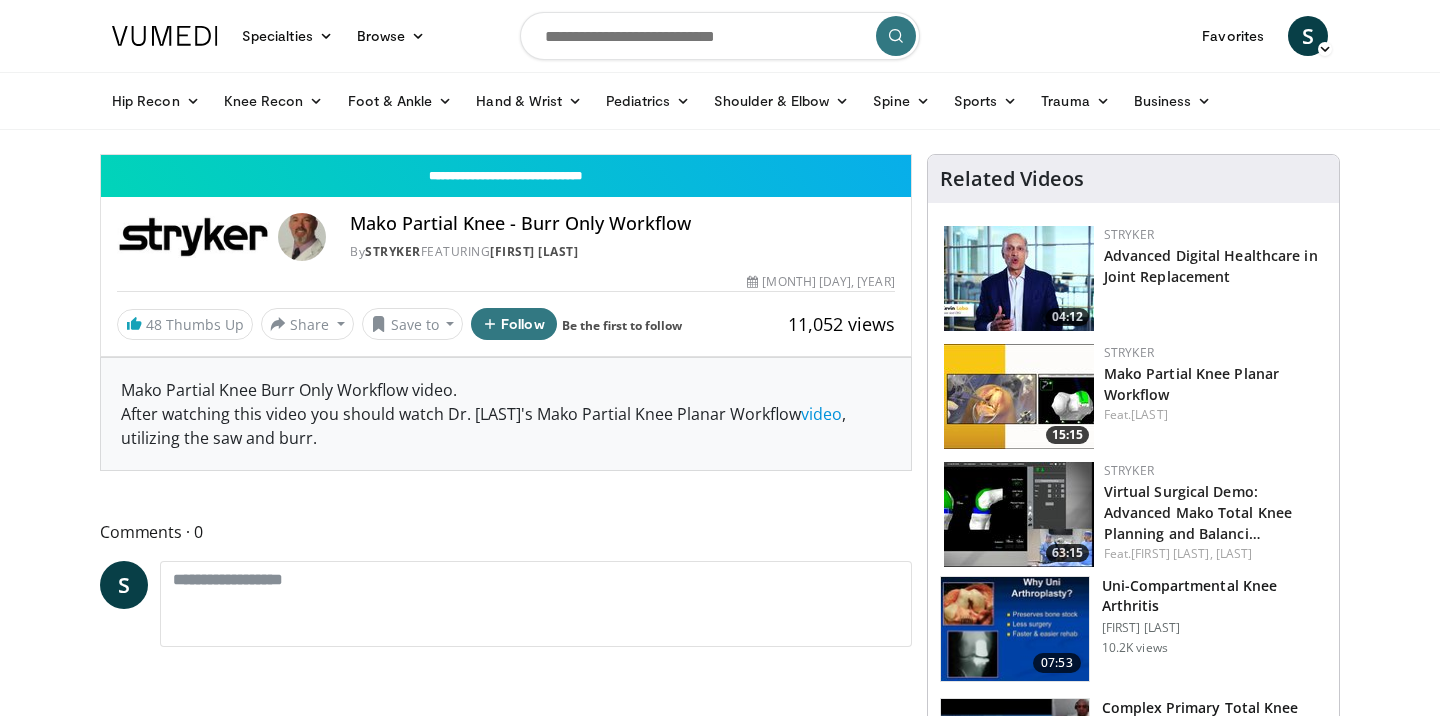 scroll, scrollTop: 0, scrollLeft: 0, axis: both 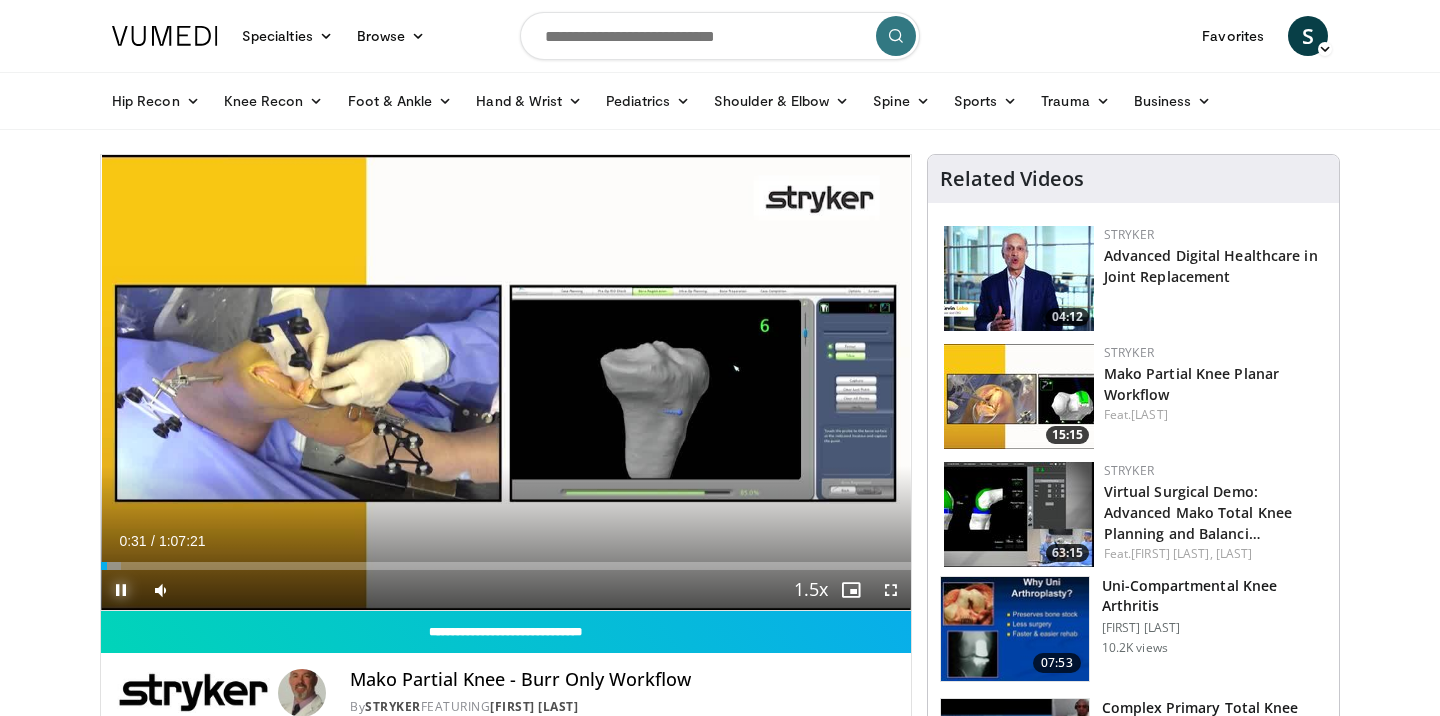 click at bounding box center (121, 590) 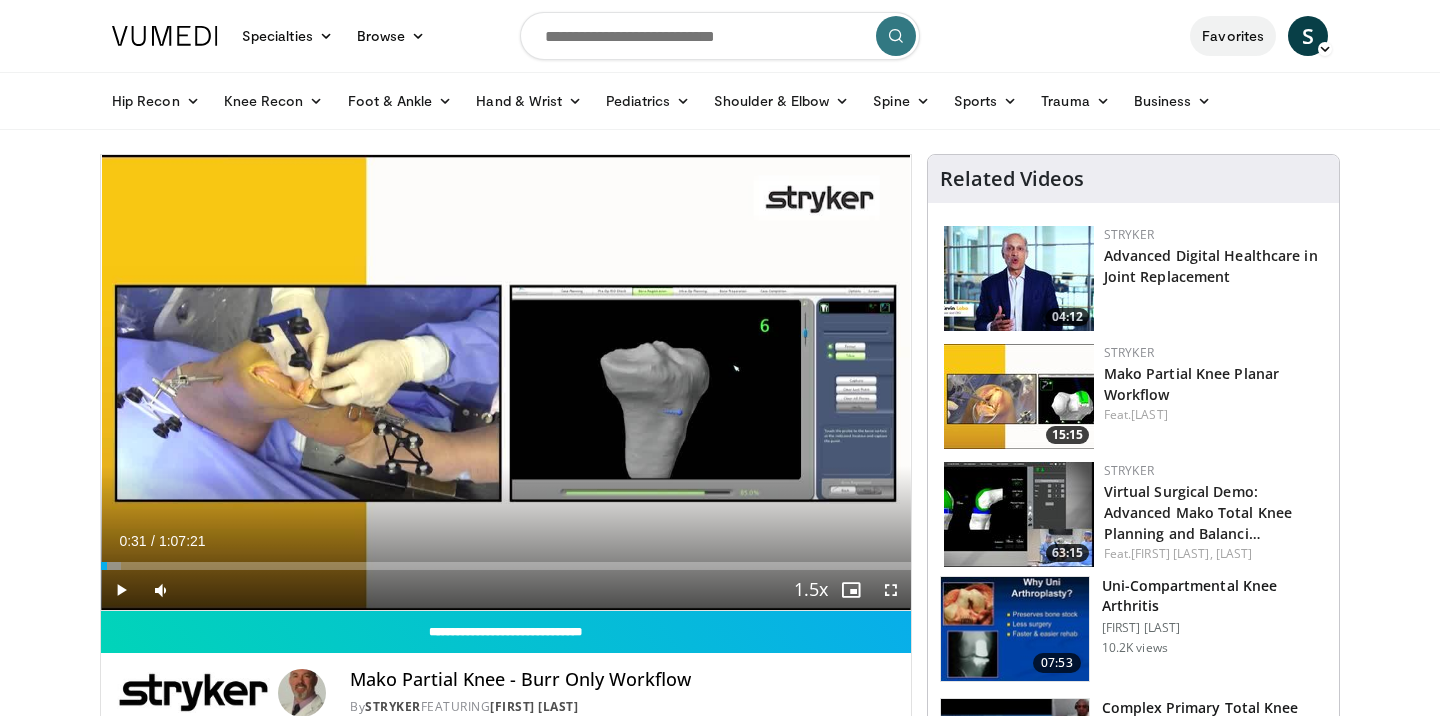 click on "Favorites" at bounding box center (1233, 36) 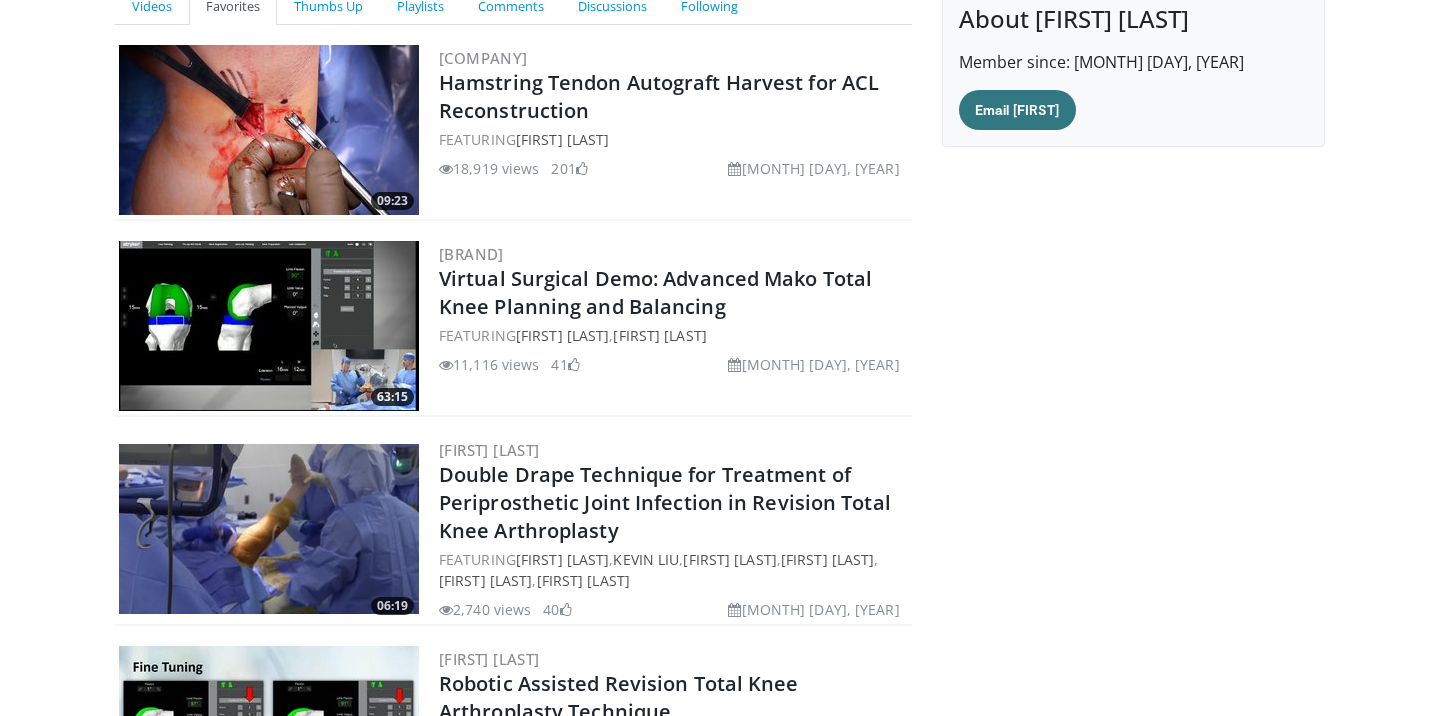 scroll, scrollTop: 0, scrollLeft: 0, axis: both 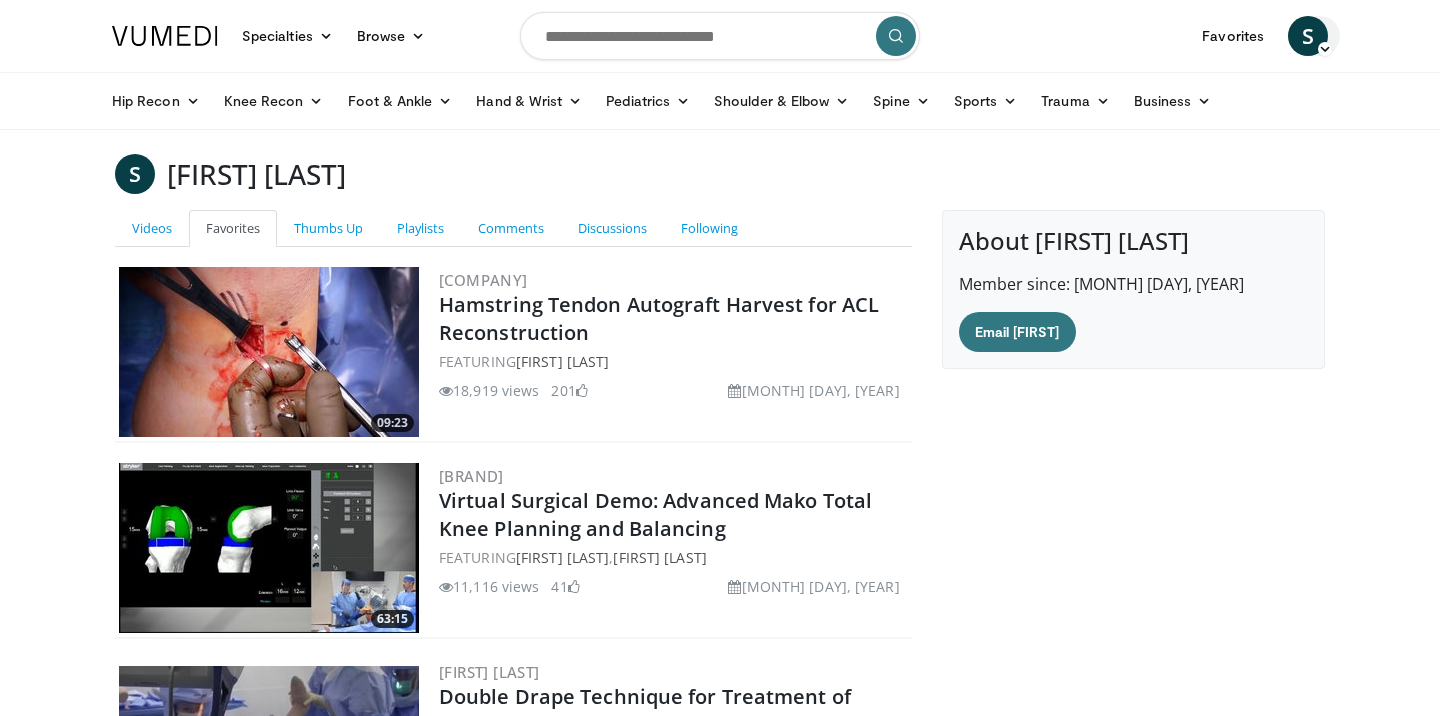 click on "S" at bounding box center [1308, 36] 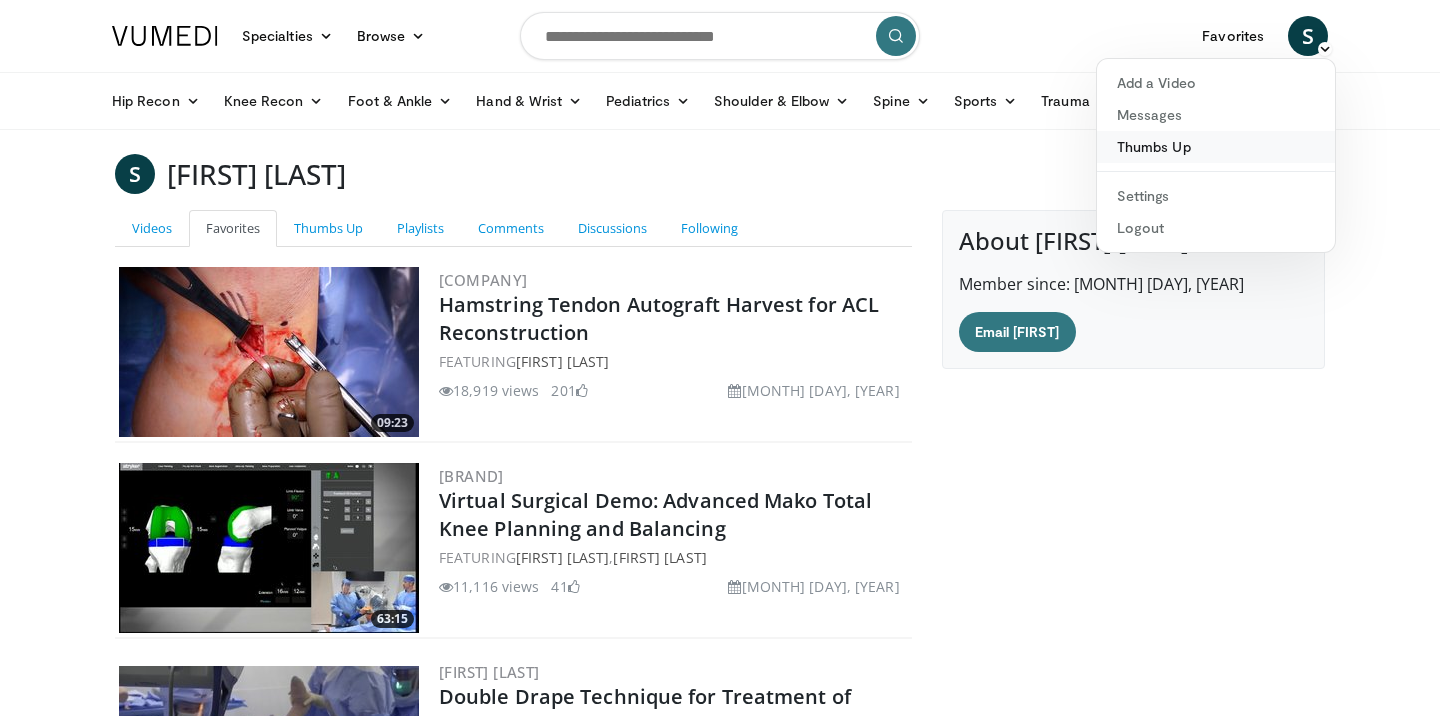 click on "Thumbs Up" at bounding box center (1216, 147) 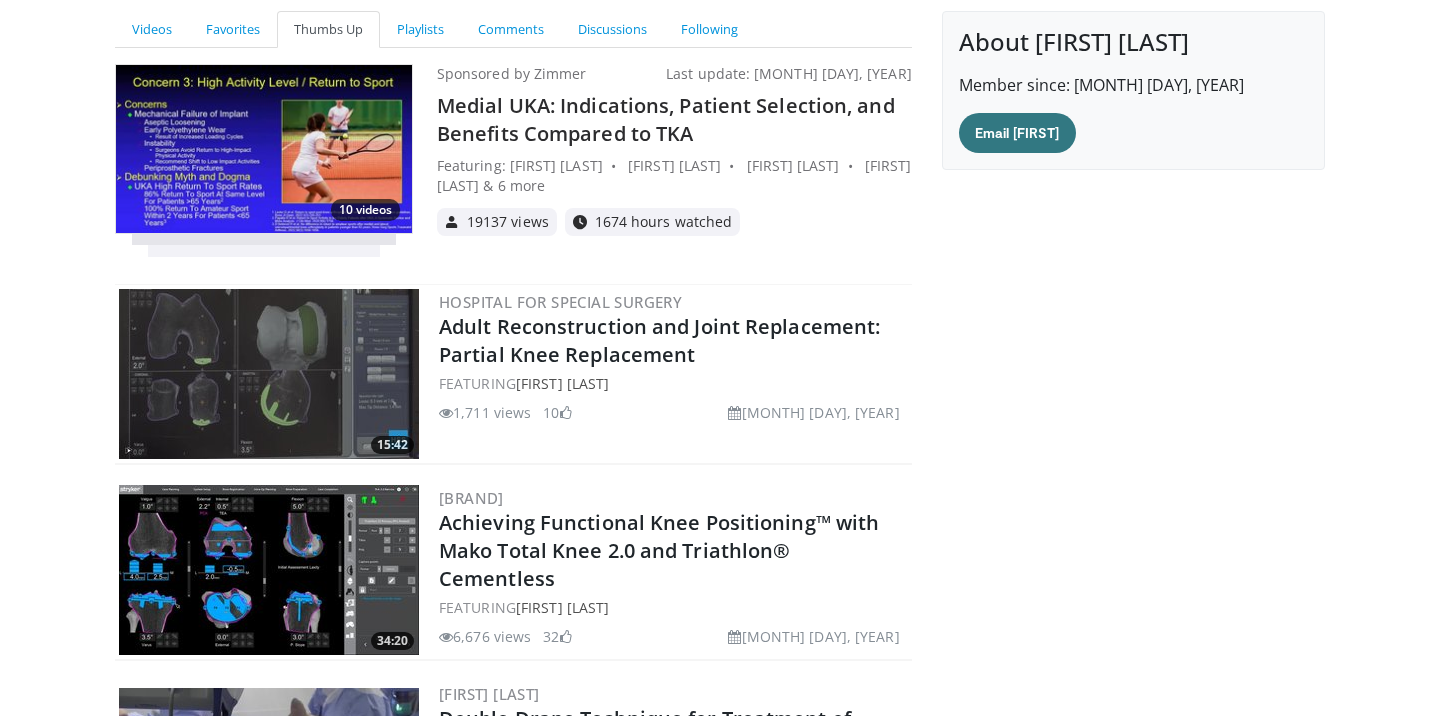 scroll, scrollTop: 198, scrollLeft: 0, axis: vertical 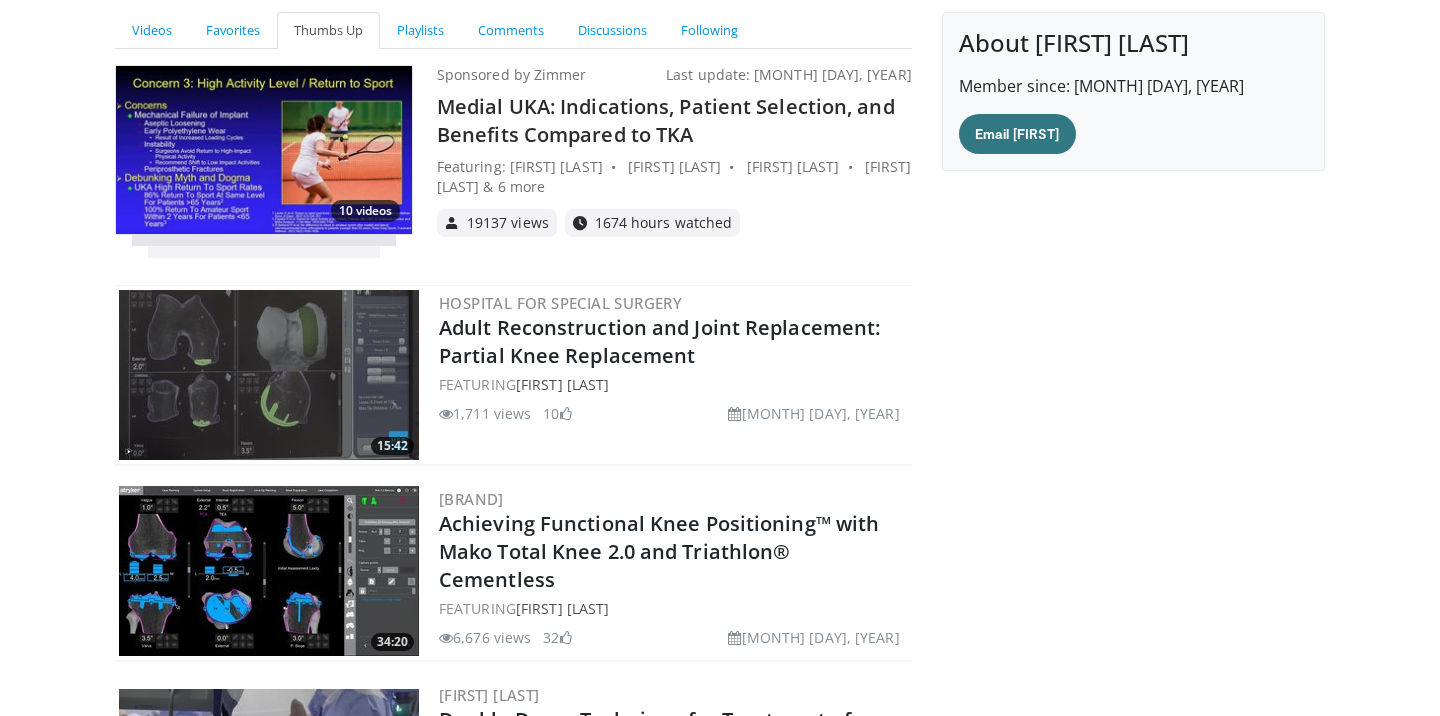 click at bounding box center (269, 375) 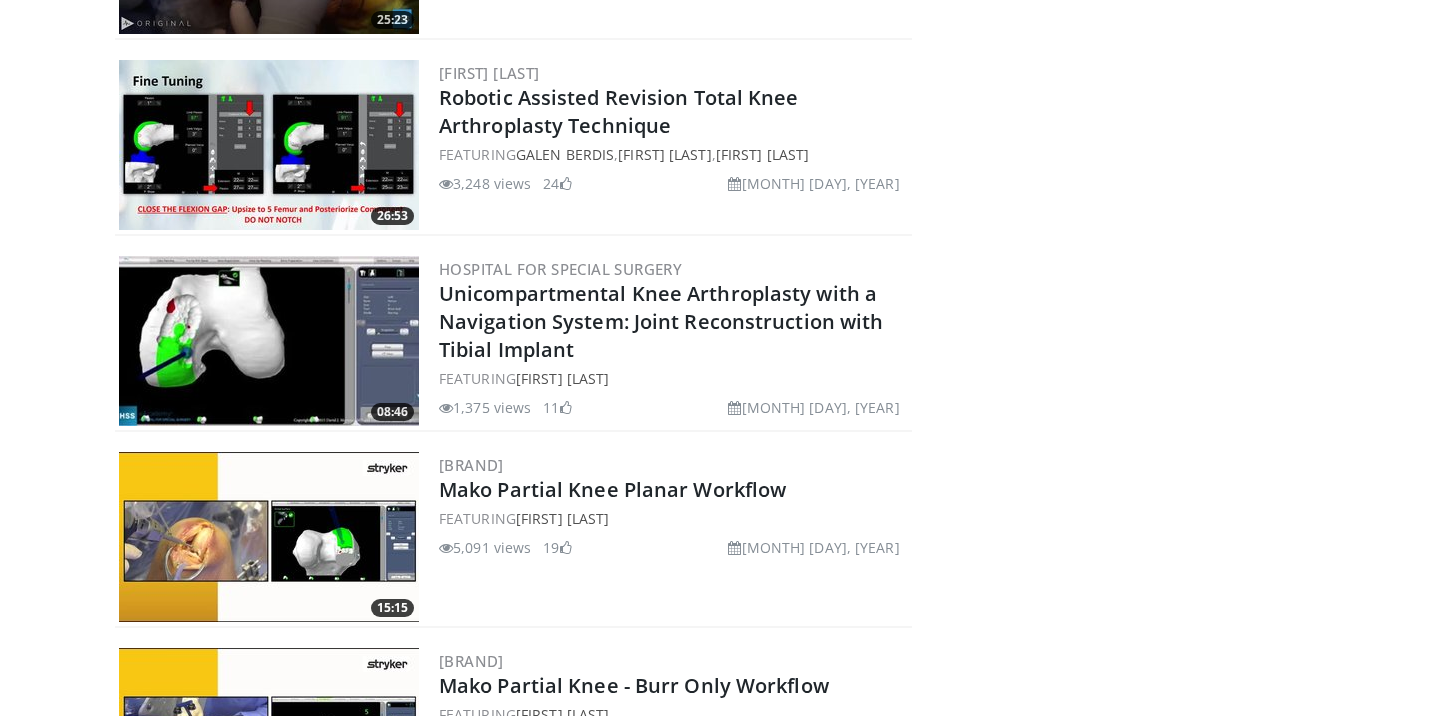 scroll, scrollTop: 1810, scrollLeft: 0, axis: vertical 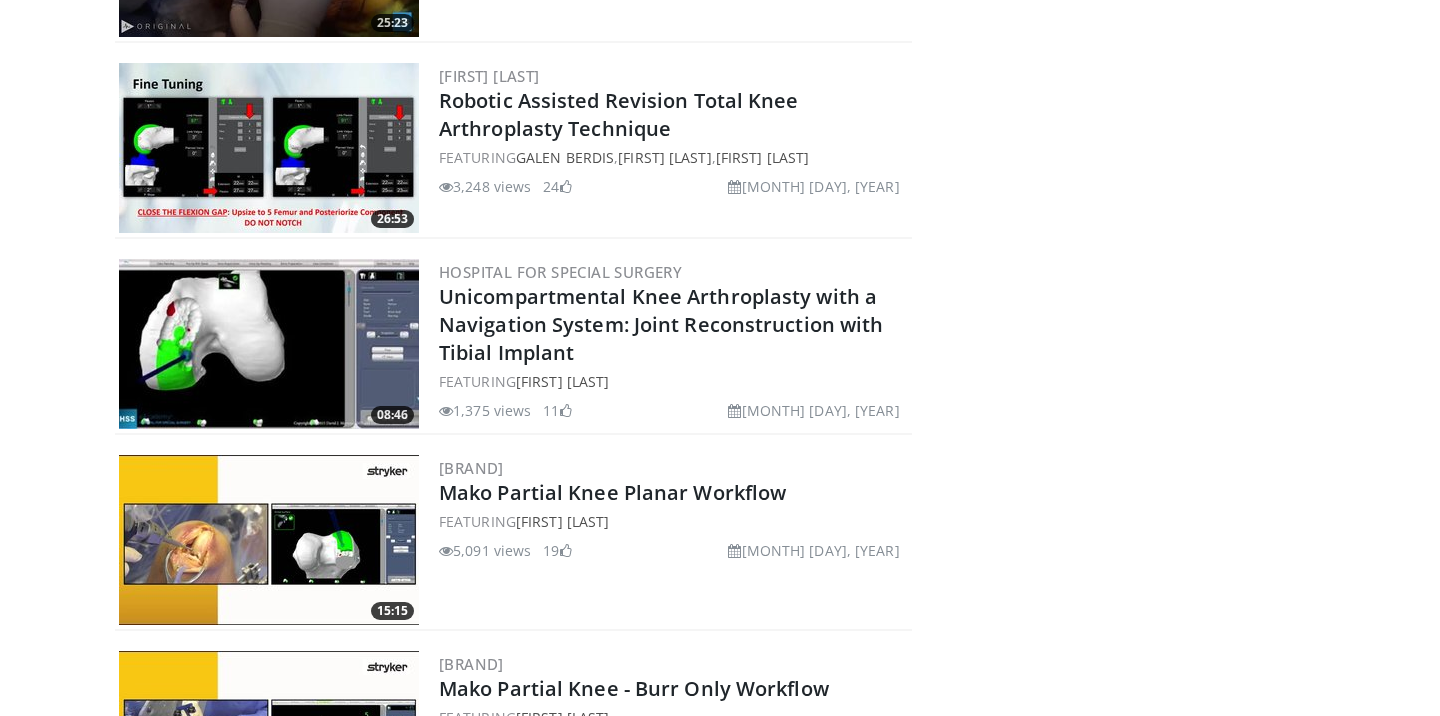 click at bounding box center (269, 344) 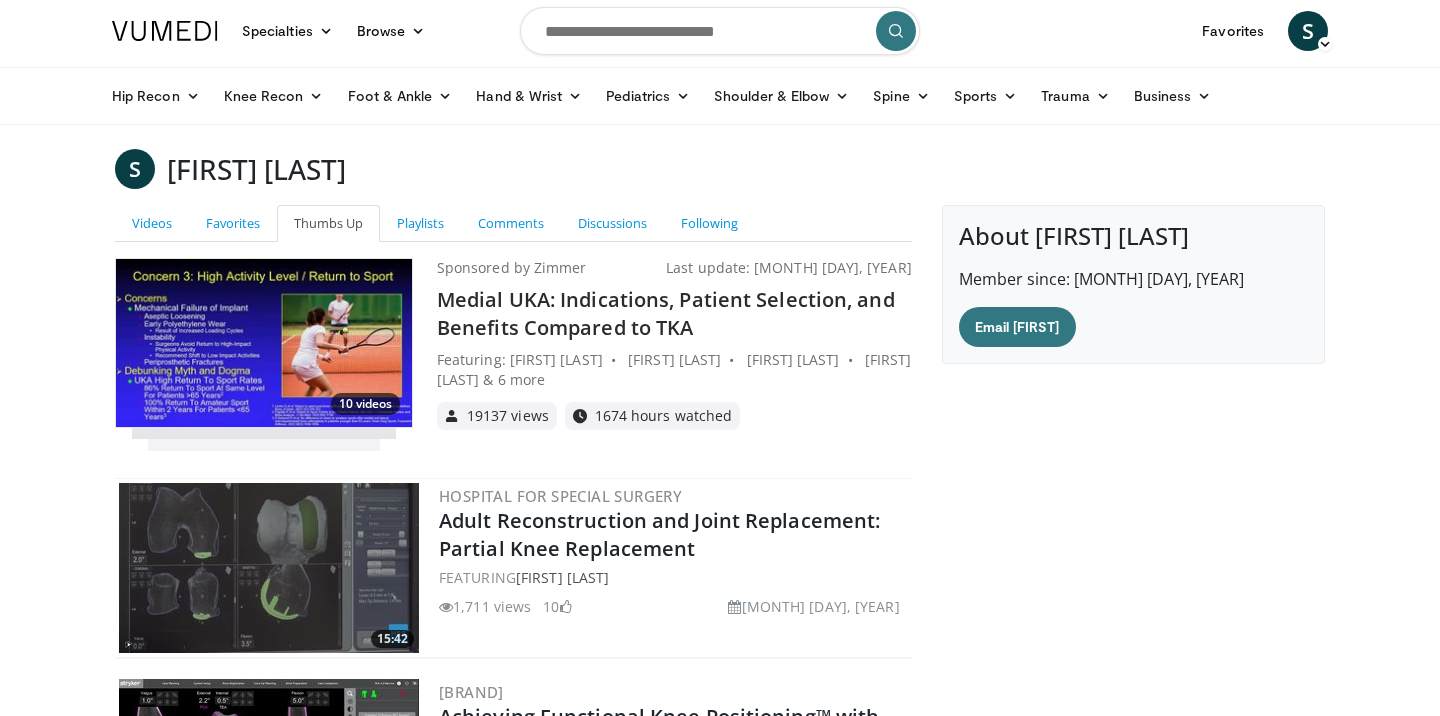scroll, scrollTop: 0, scrollLeft: 0, axis: both 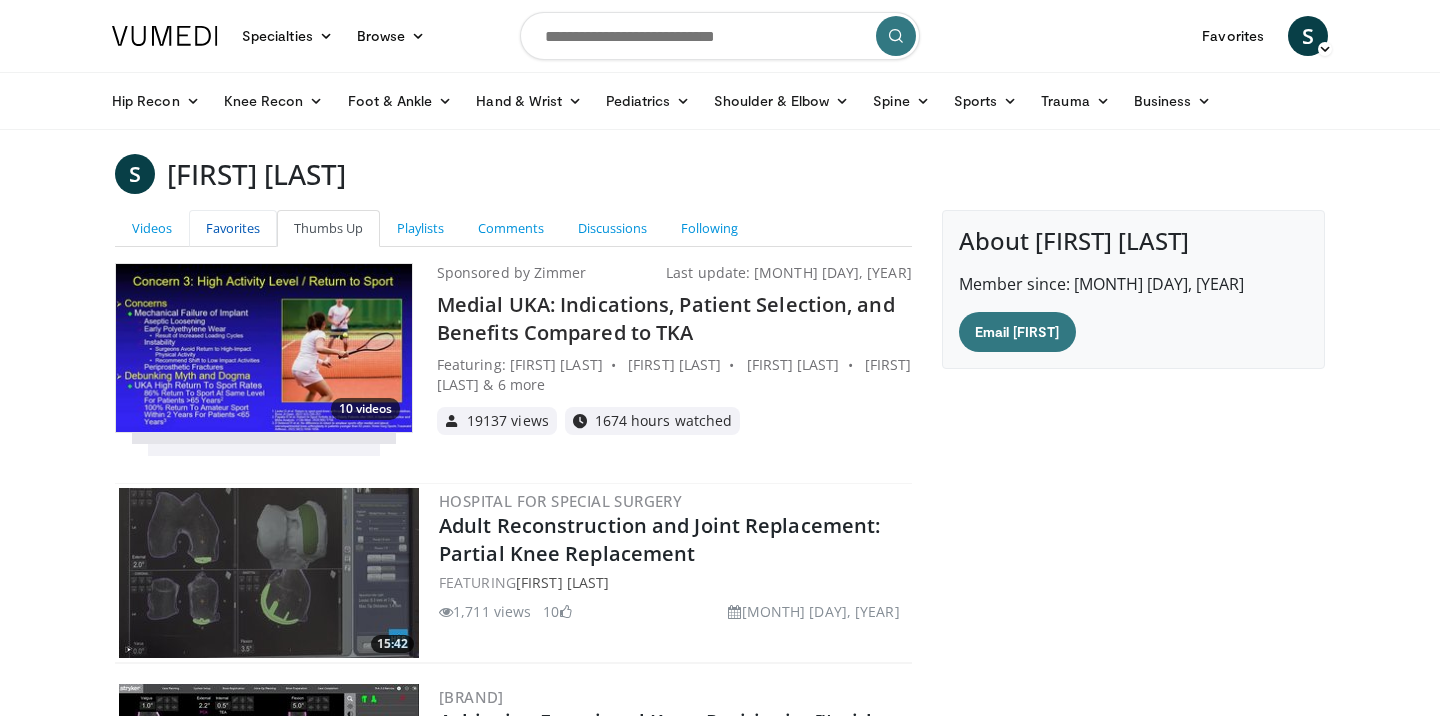 click on "Favorites" at bounding box center [233, 228] 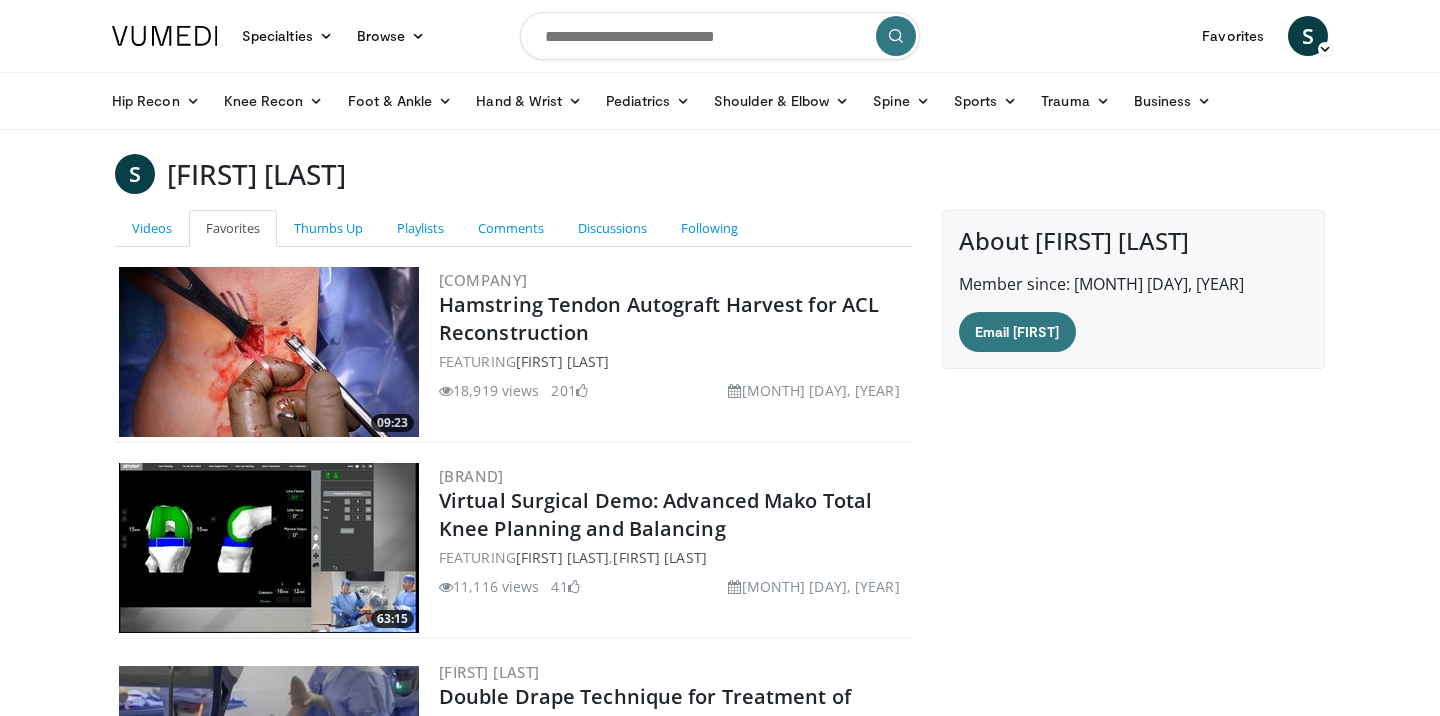 scroll, scrollTop: 0, scrollLeft: 0, axis: both 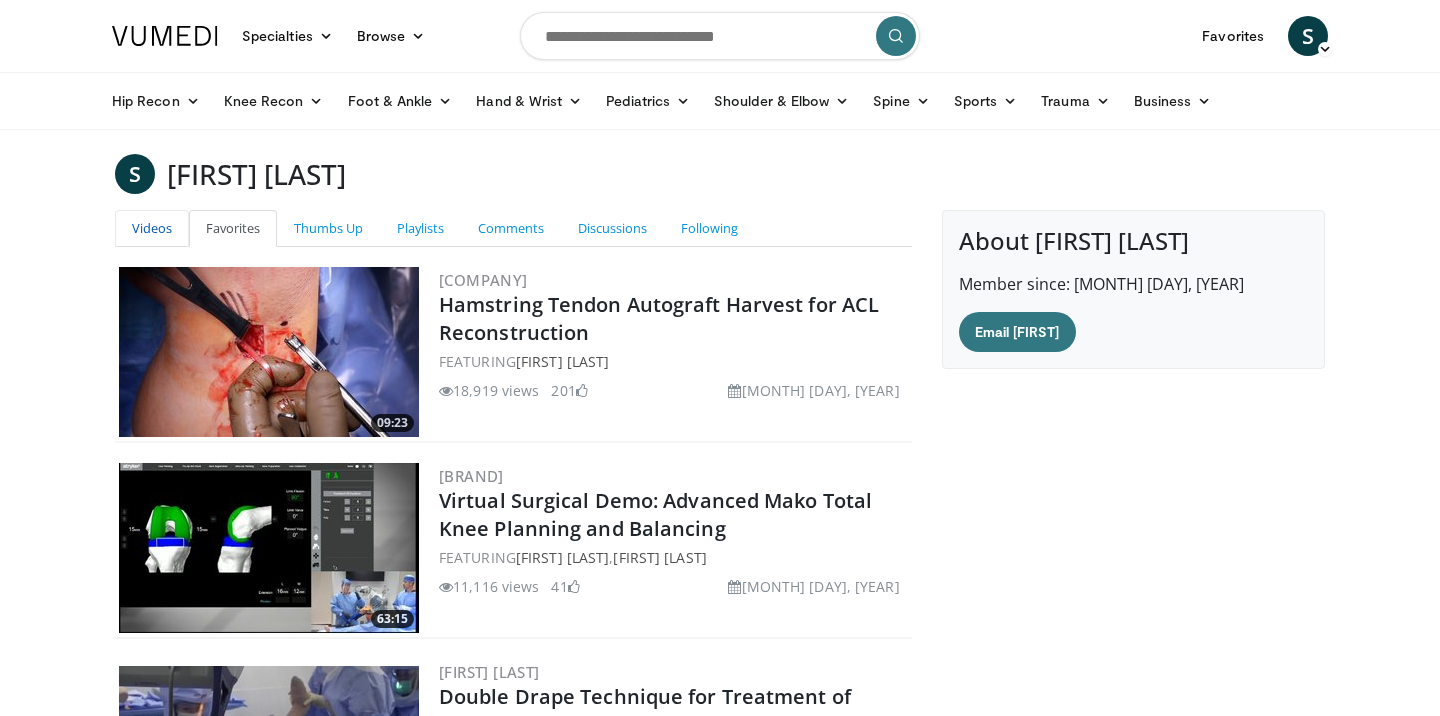 click on "Videos" at bounding box center (152, 228) 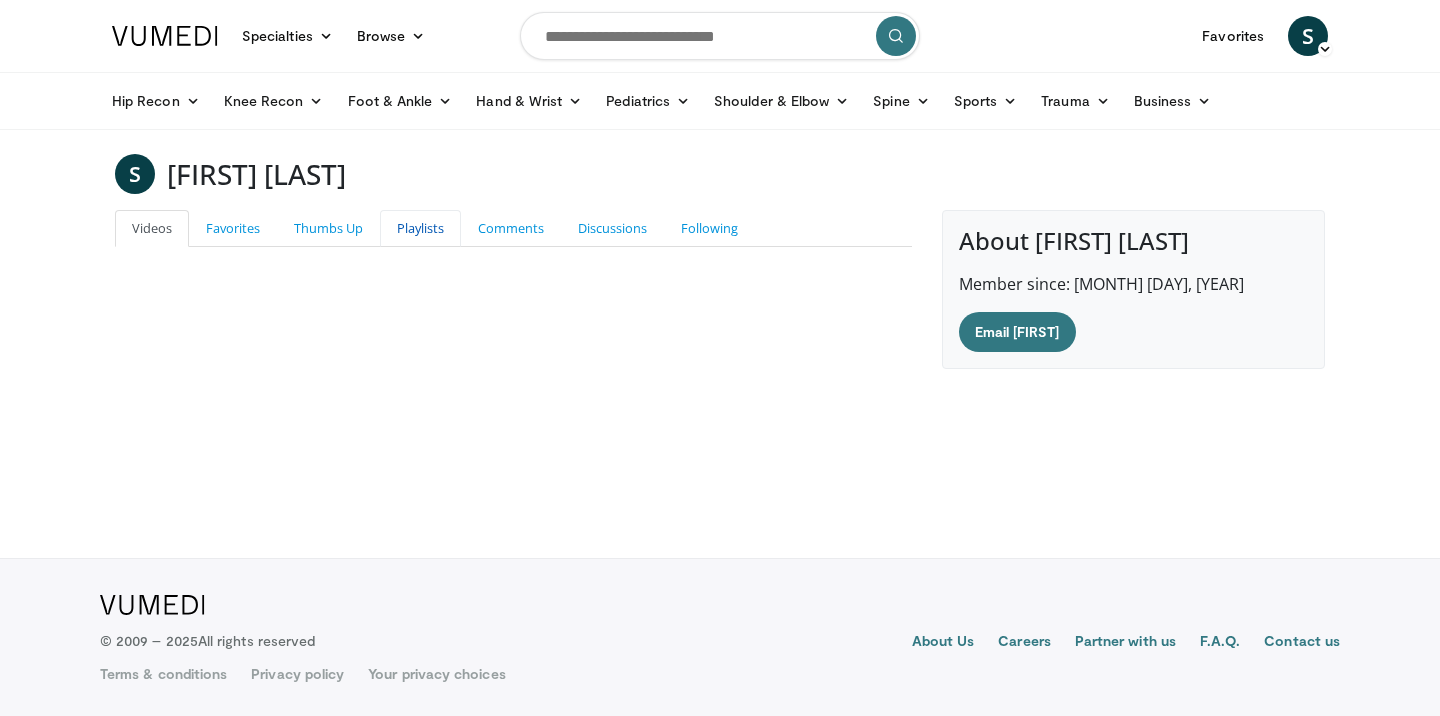 click on "Playlists" at bounding box center (420, 228) 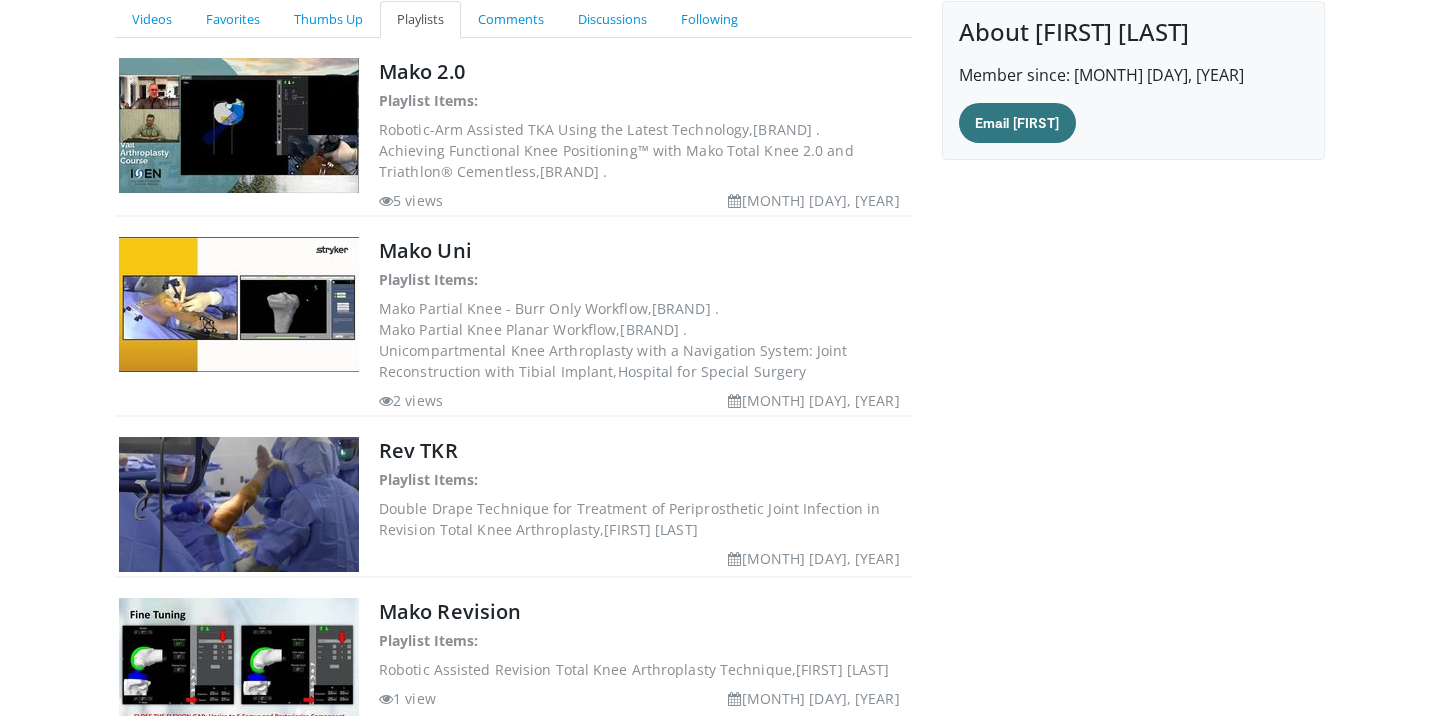 scroll, scrollTop: 221, scrollLeft: 0, axis: vertical 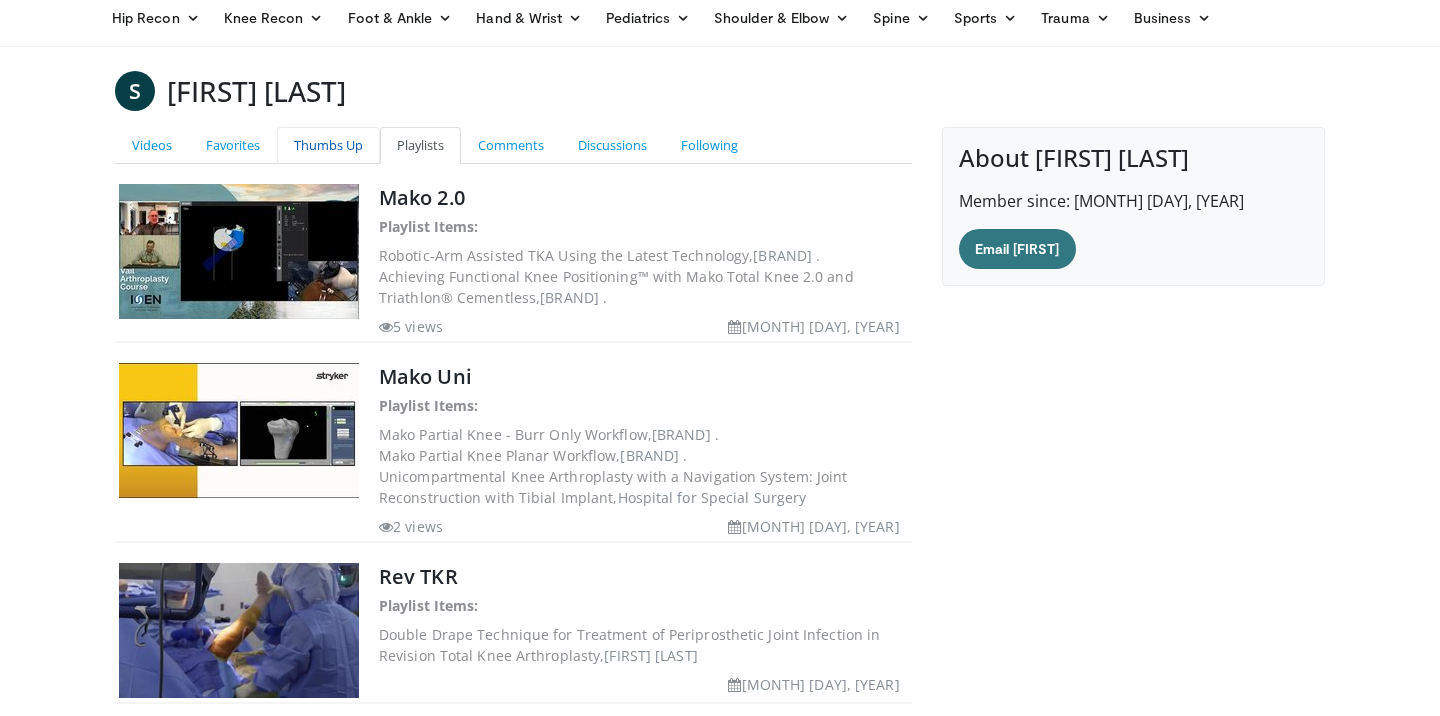 click on "Thumbs Up" at bounding box center [328, 145] 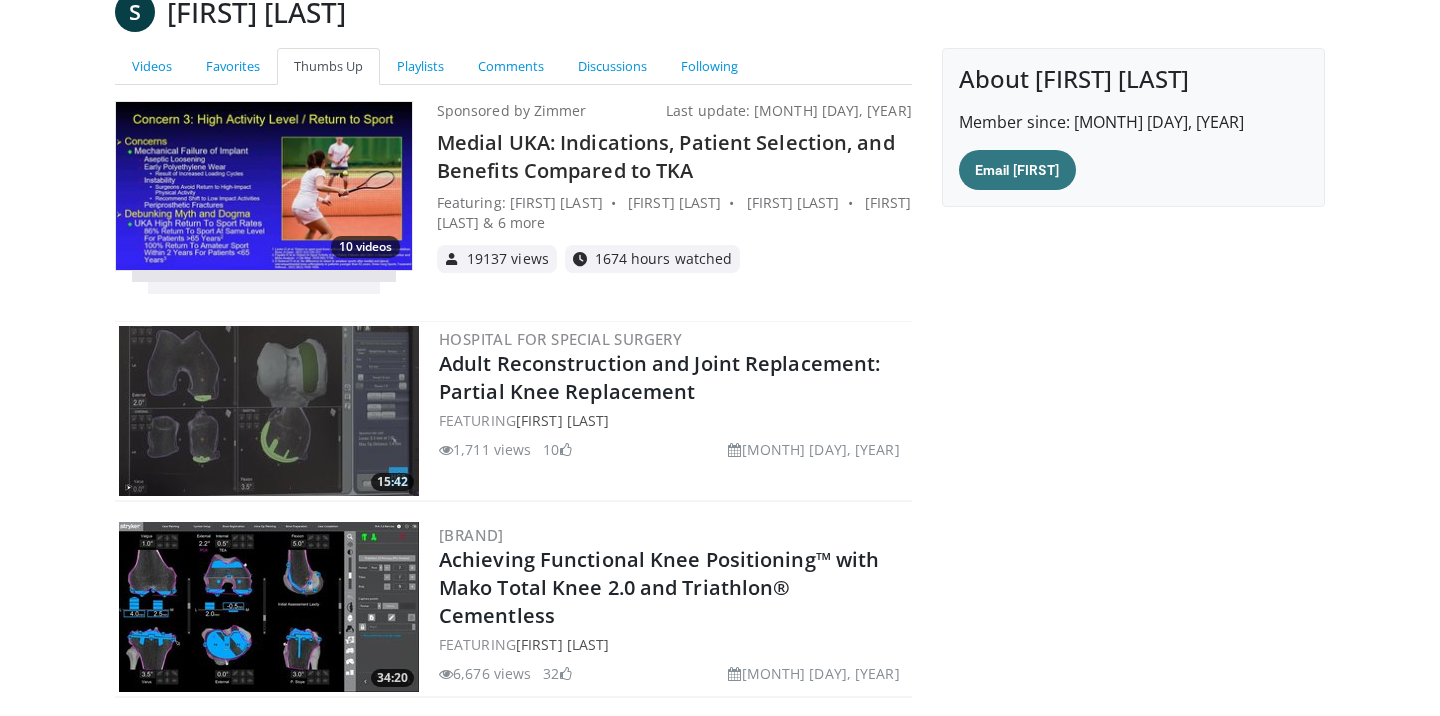 scroll, scrollTop: 0, scrollLeft: 0, axis: both 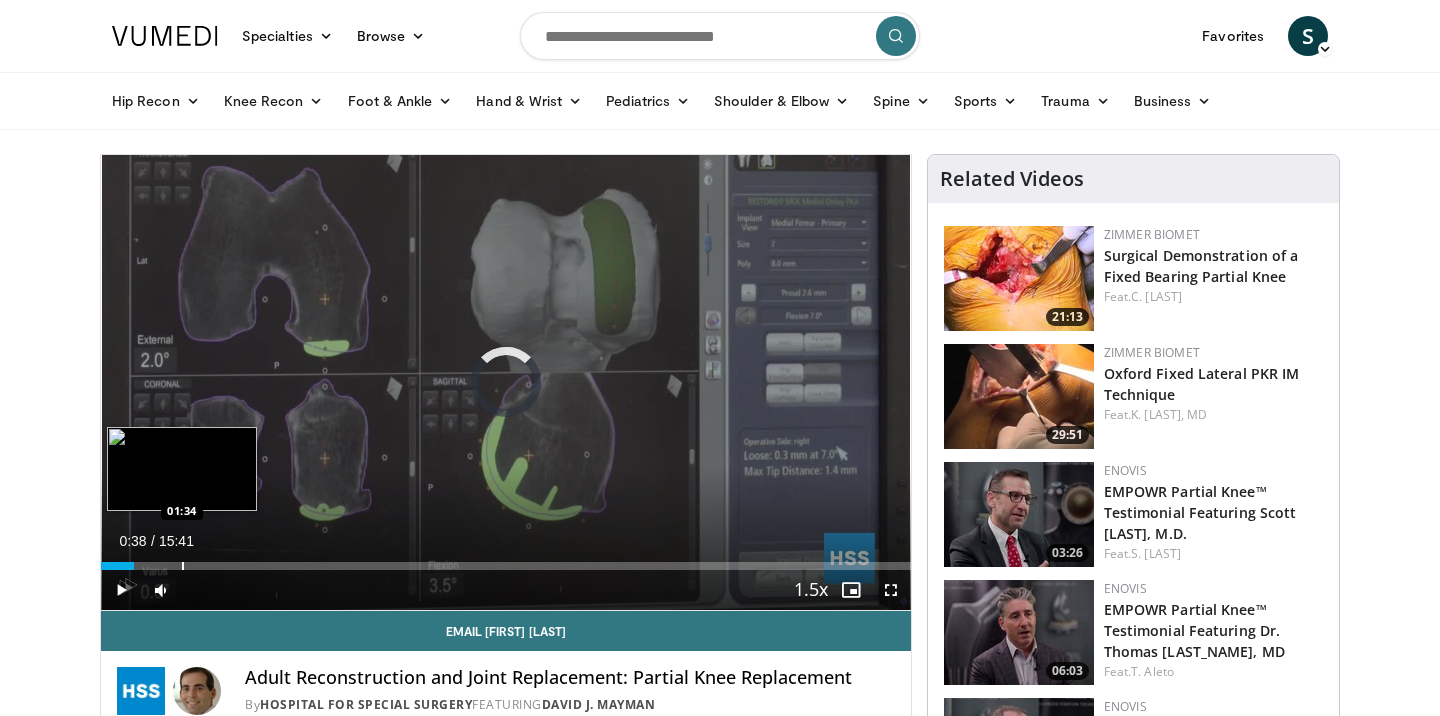 drag, startPoint x: 114, startPoint y: 565, endPoint x: 181, endPoint y: 568, distance: 67.06713 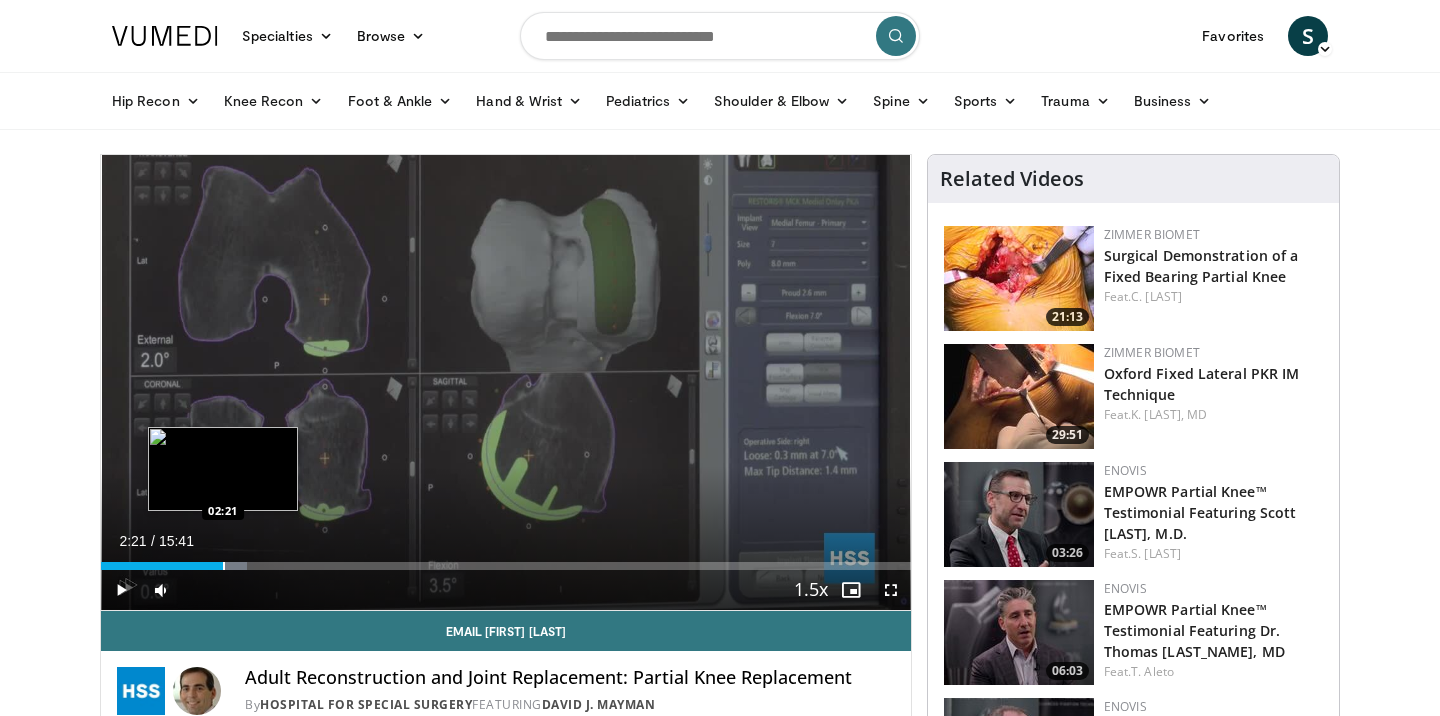 drag, startPoint x: 187, startPoint y: 567, endPoint x: 223, endPoint y: 567, distance: 36 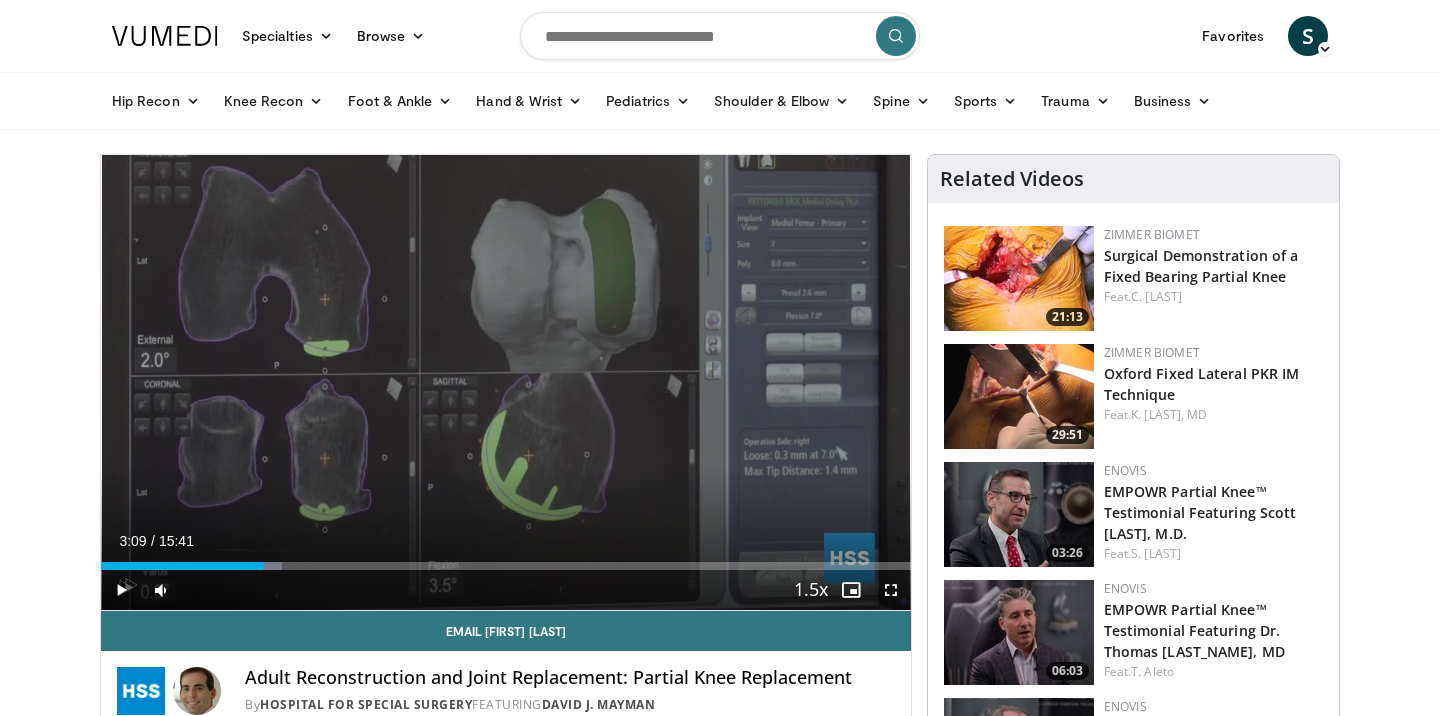 drag, startPoint x: 223, startPoint y: 567, endPoint x: 263, endPoint y: 570, distance: 40.112343 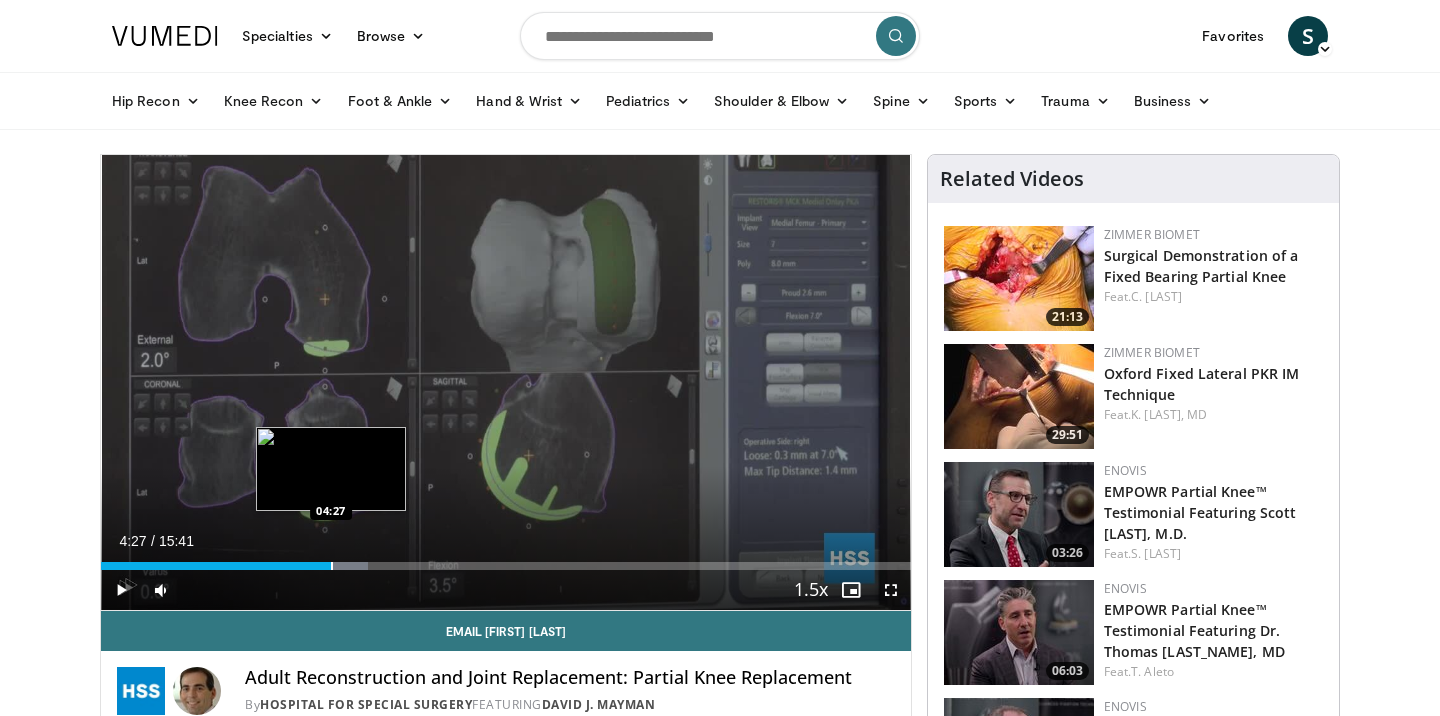 drag, startPoint x: 299, startPoint y: 566, endPoint x: 330, endPoint y: 568, distance: 31.06445 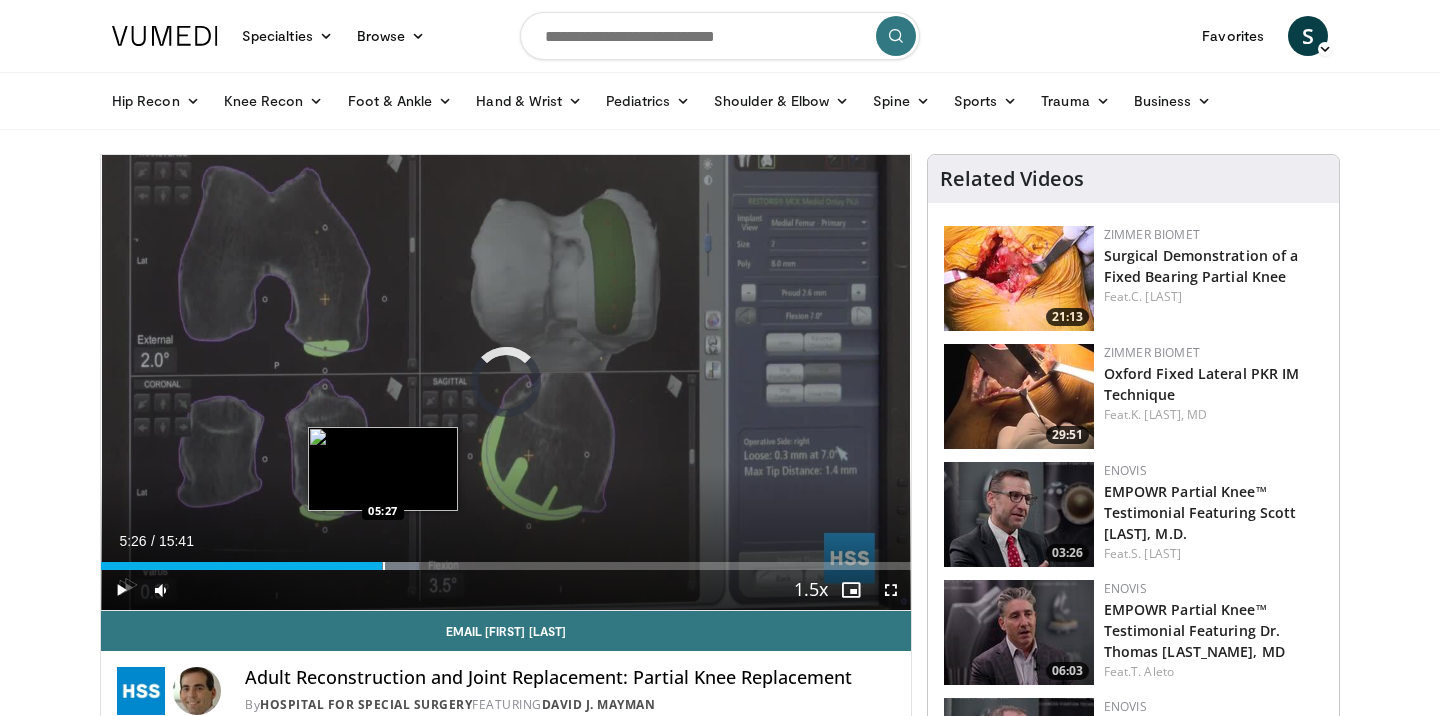 drag, startPoint x: 350, startPoint y: 566, endPoint x: 382, endPoint y: 567, distance: 32.01562 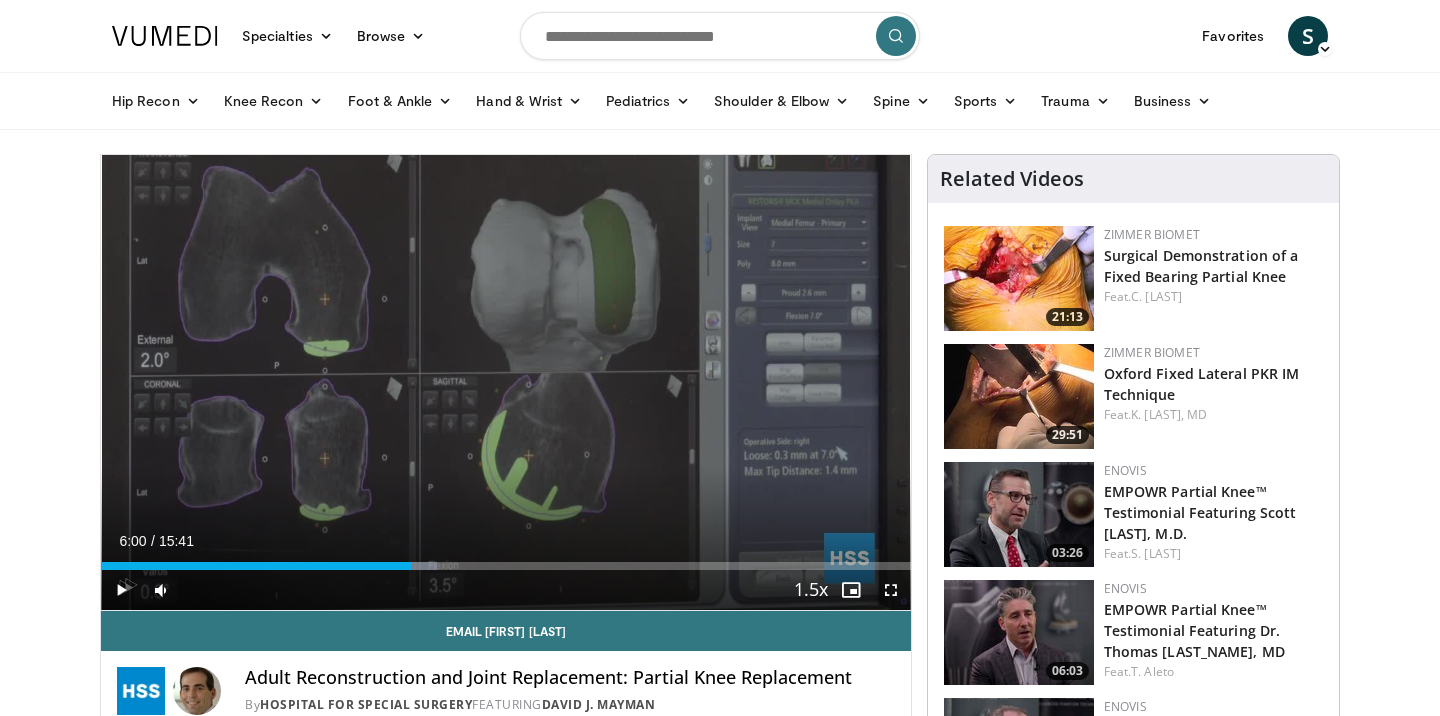 drag, startPoint x: 382, startPoint y: 567, endPoint x: 411, endPoint y: 569, distance: 29.068884 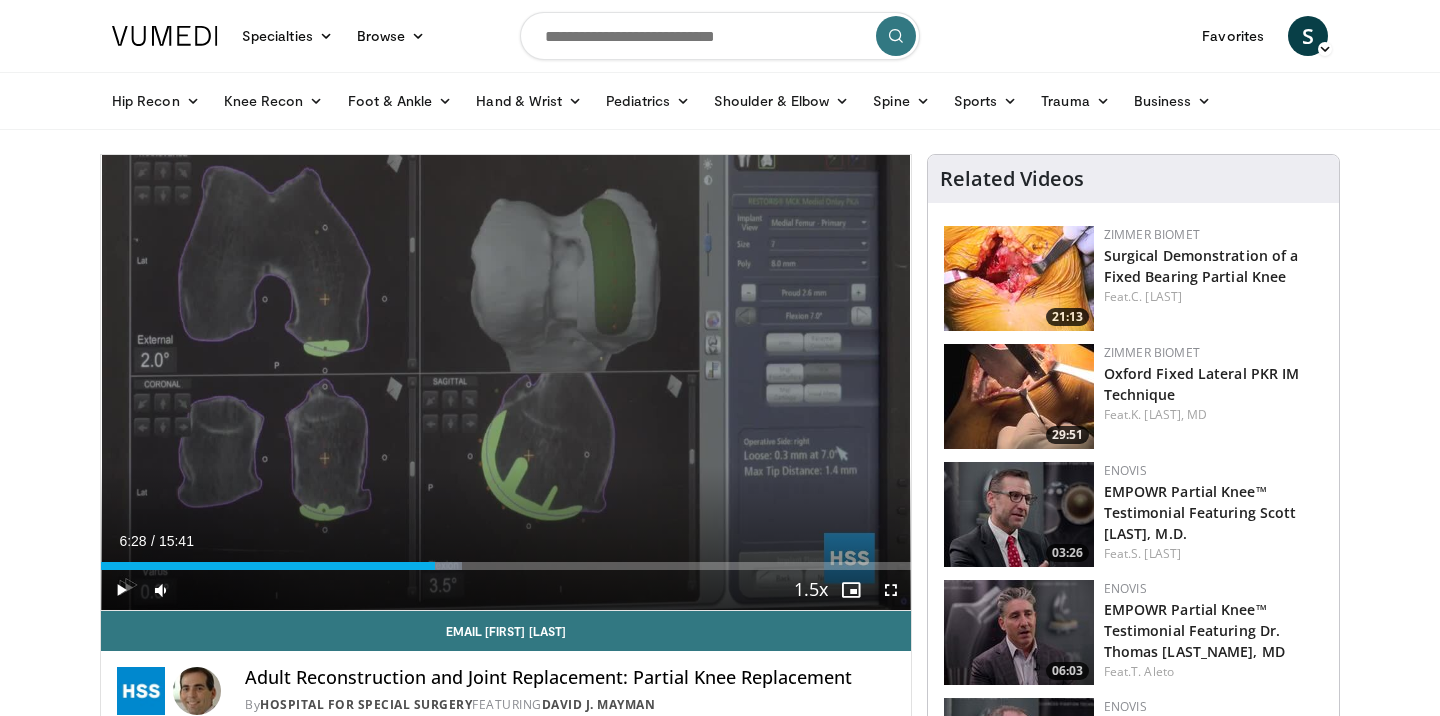 drag, startPoint x: 412, startPoint y: 569, endPoint x: 435, endPoint y: 570, distance: 23.021729 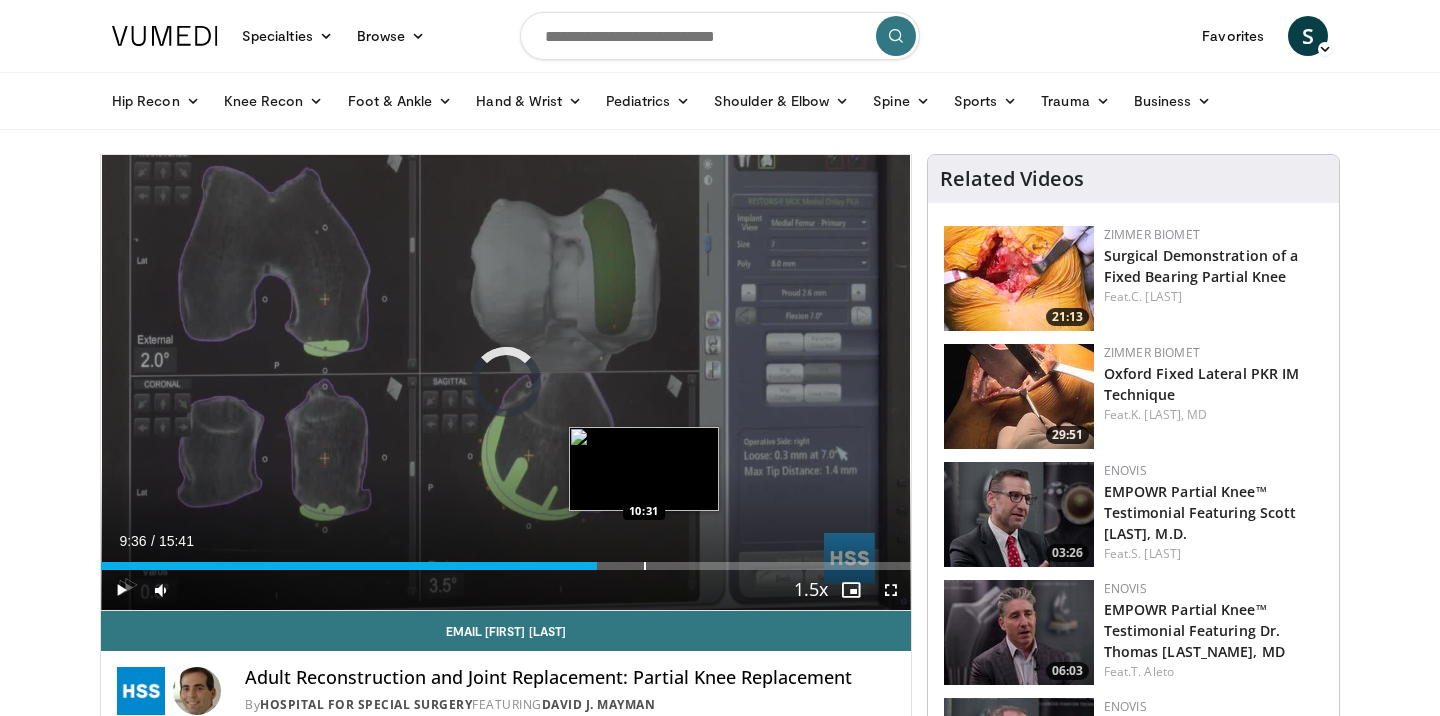 drag, startPoint x: 556, startPoint y: 566, endPoint x: 643, endPoint y: 564, distance: 87.02299 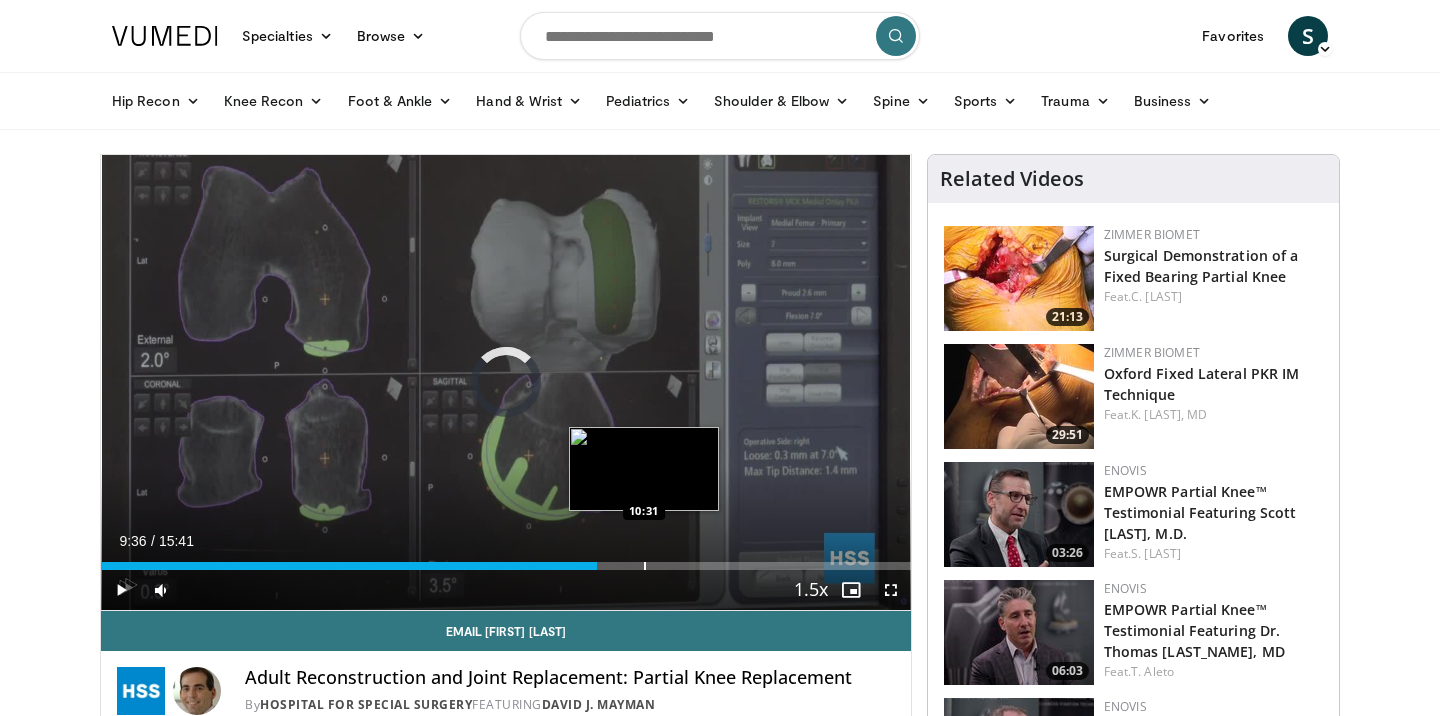 click at bounding box center (645, 566) 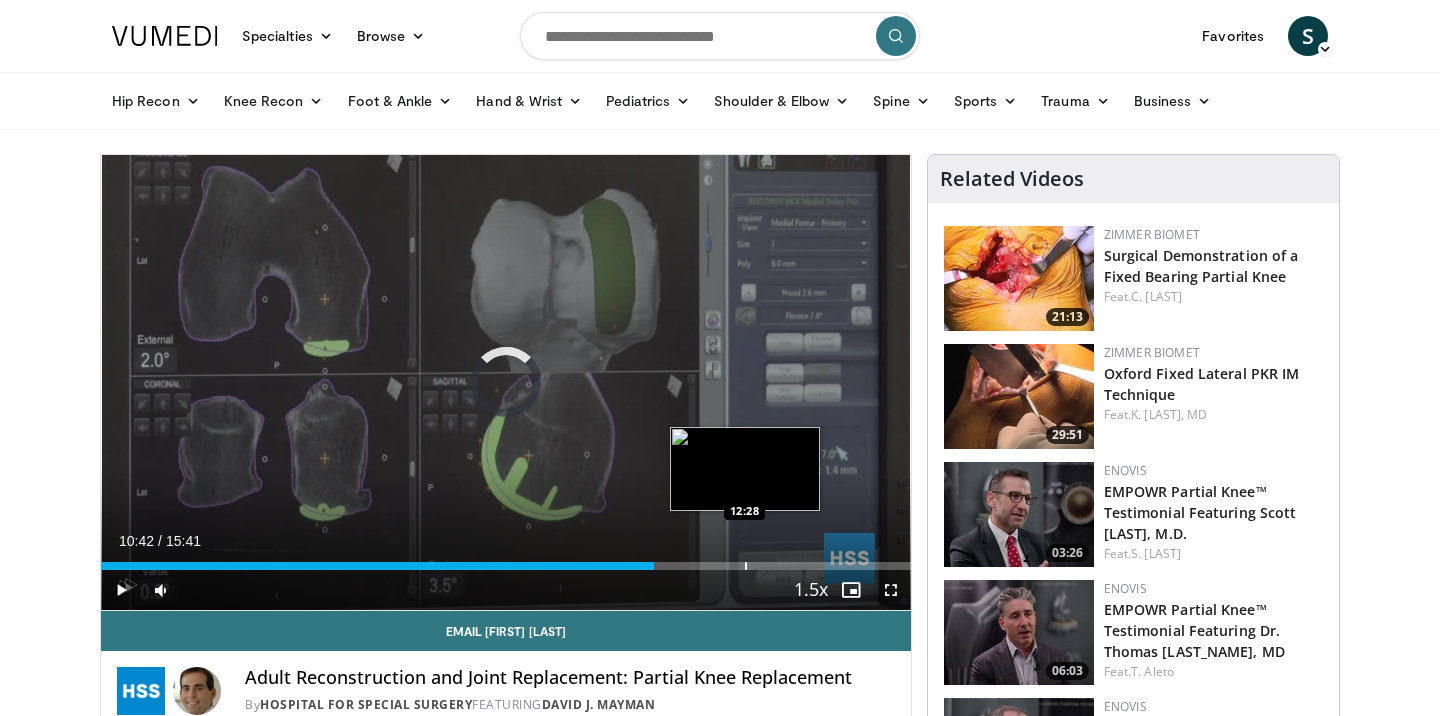 drag, startPoint x: 653, startPoint y: 567, endPoint x: 745, endPoint y: 568, distance: 92.00543 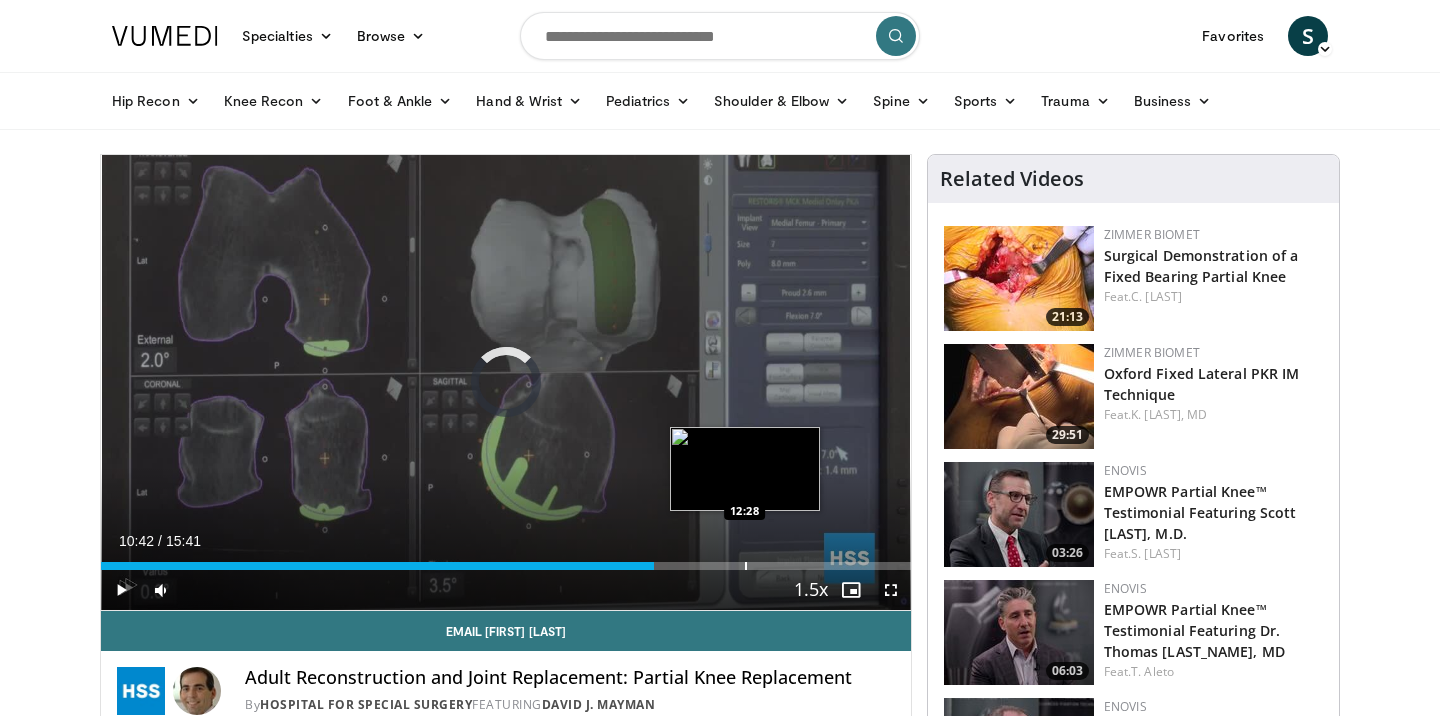 click at bounding box center (746, 566) 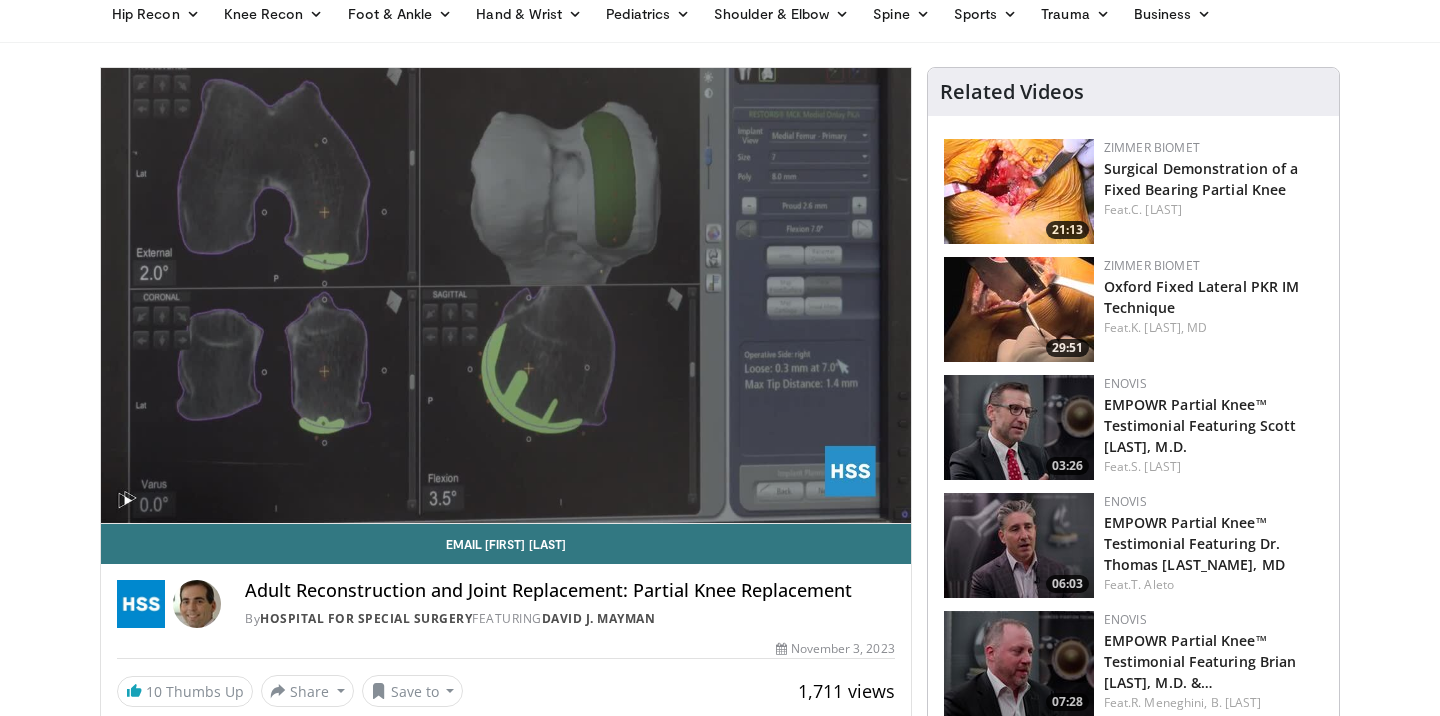 scroll, scrollTop: 39, scrollLeft: 0, axis: vertical 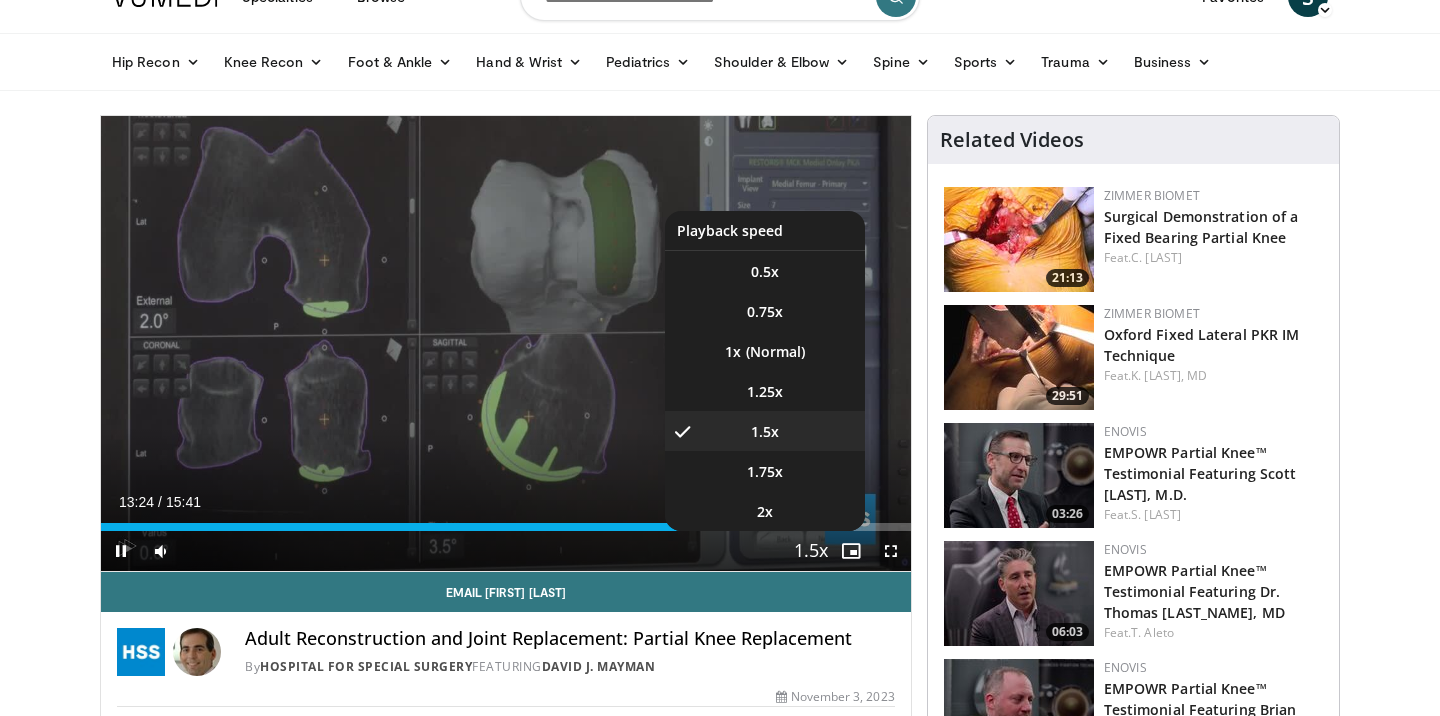drag, startPoint x: 792, startPoint y: 535, endPoint x: 807, endPoint y: 534, distance: 15.033297 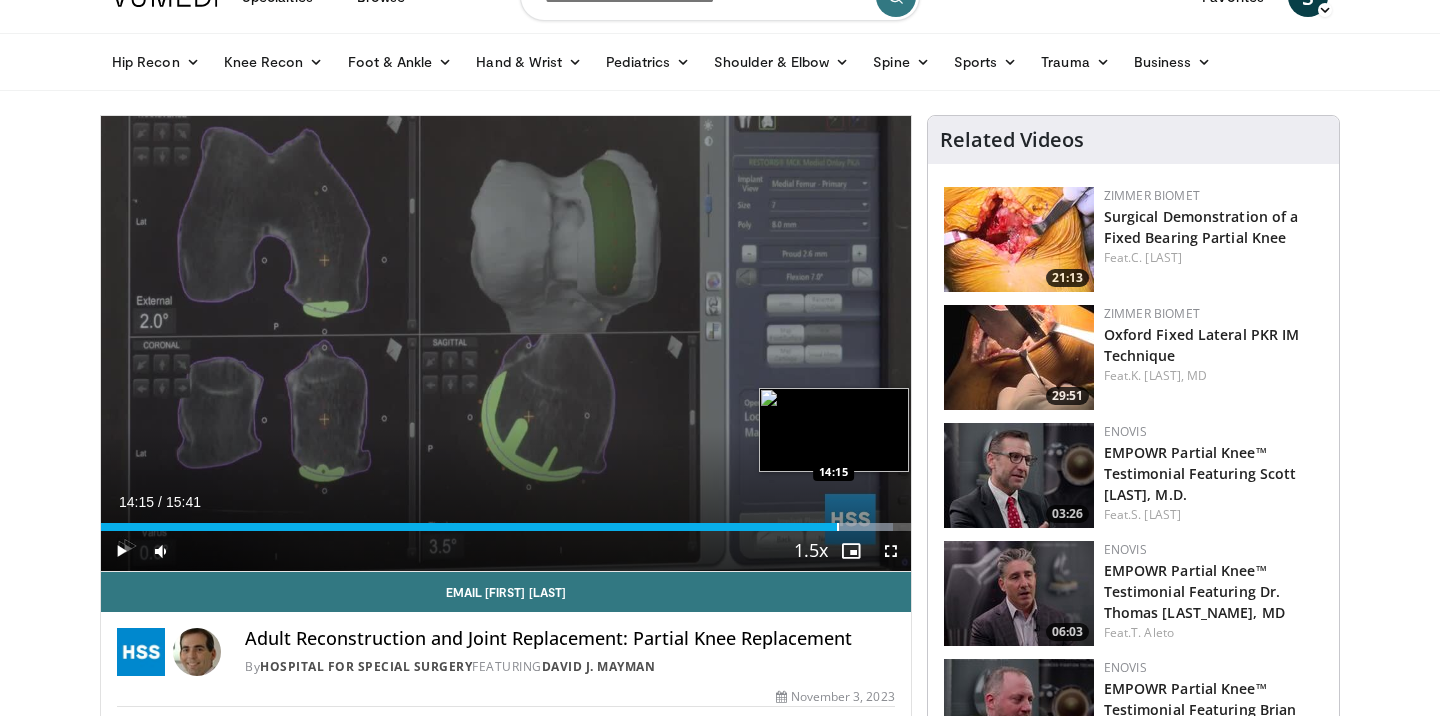 drag, startPoint x: 805, startPoint y: 530, endPoint x: 837, endPoint y: 529, distance: 32.01562 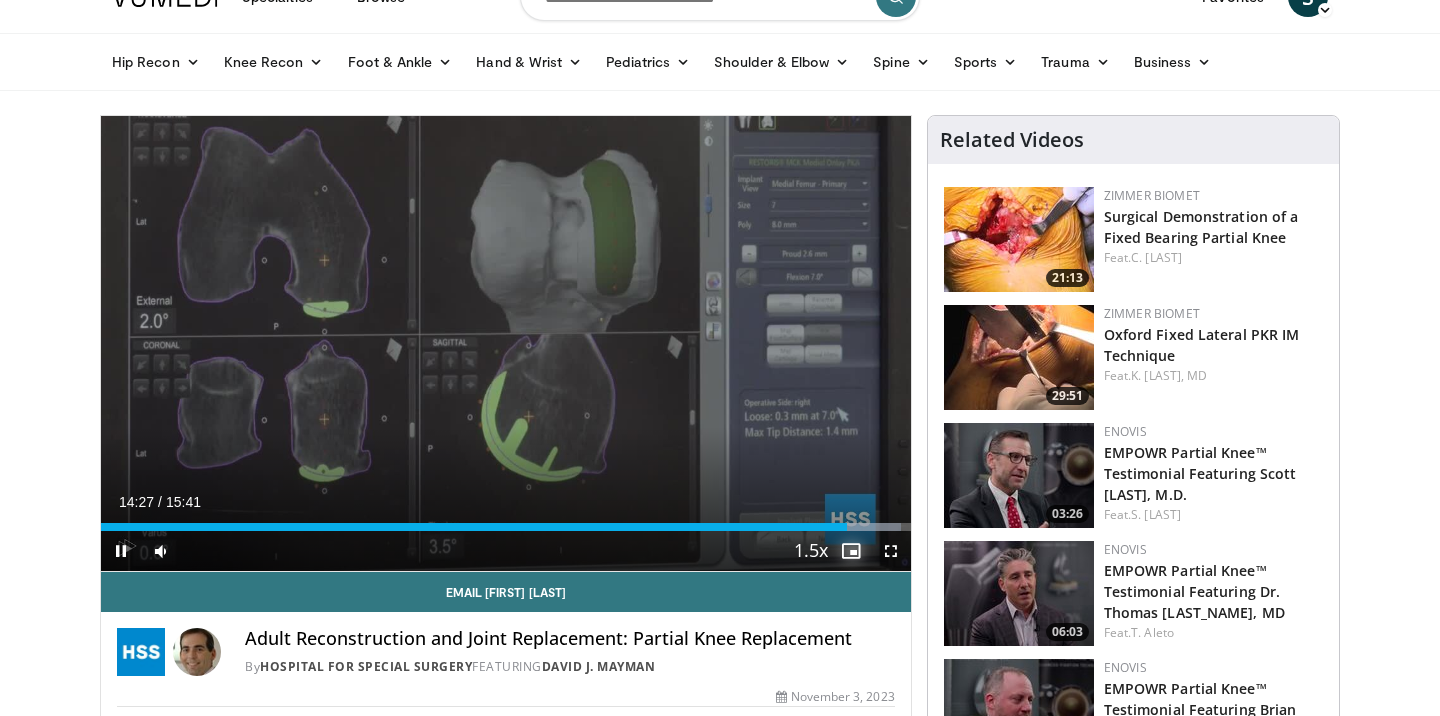 click at bounding box center (851, 551) 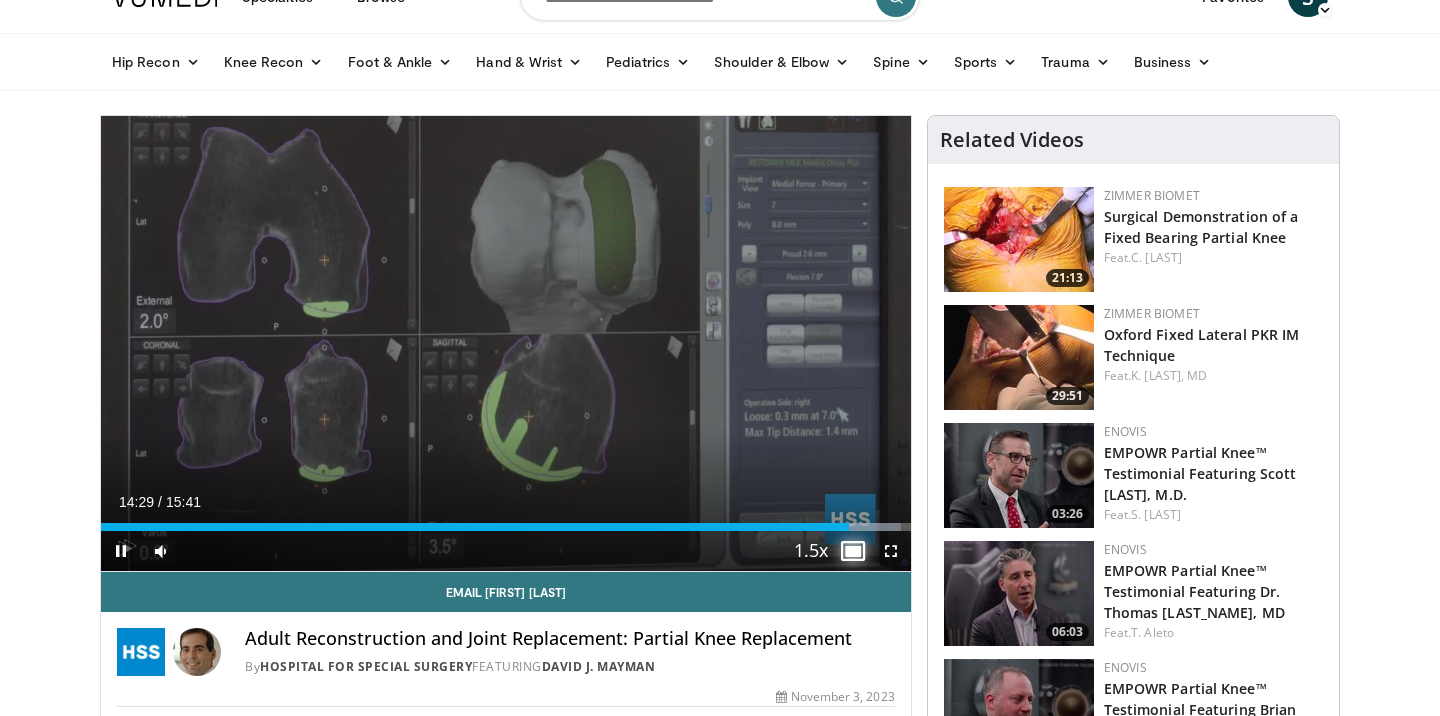 drag, startPoint x: 846, startPoint y: 531, endPoint x: 831, endPoint y: 531, distance: 15 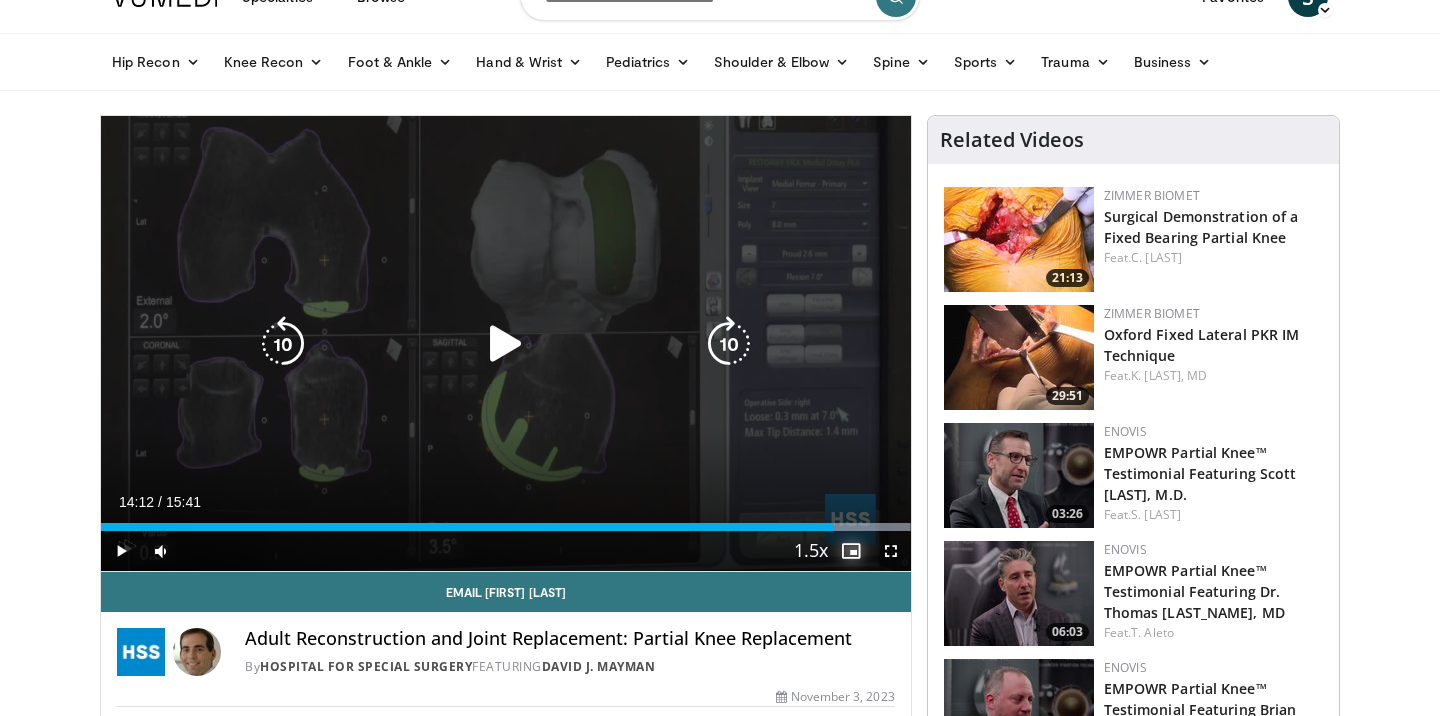 drag, startPoint x: 850, startPoint y: 528, endPoint x: 832, endPoint y: 528, distance: 18 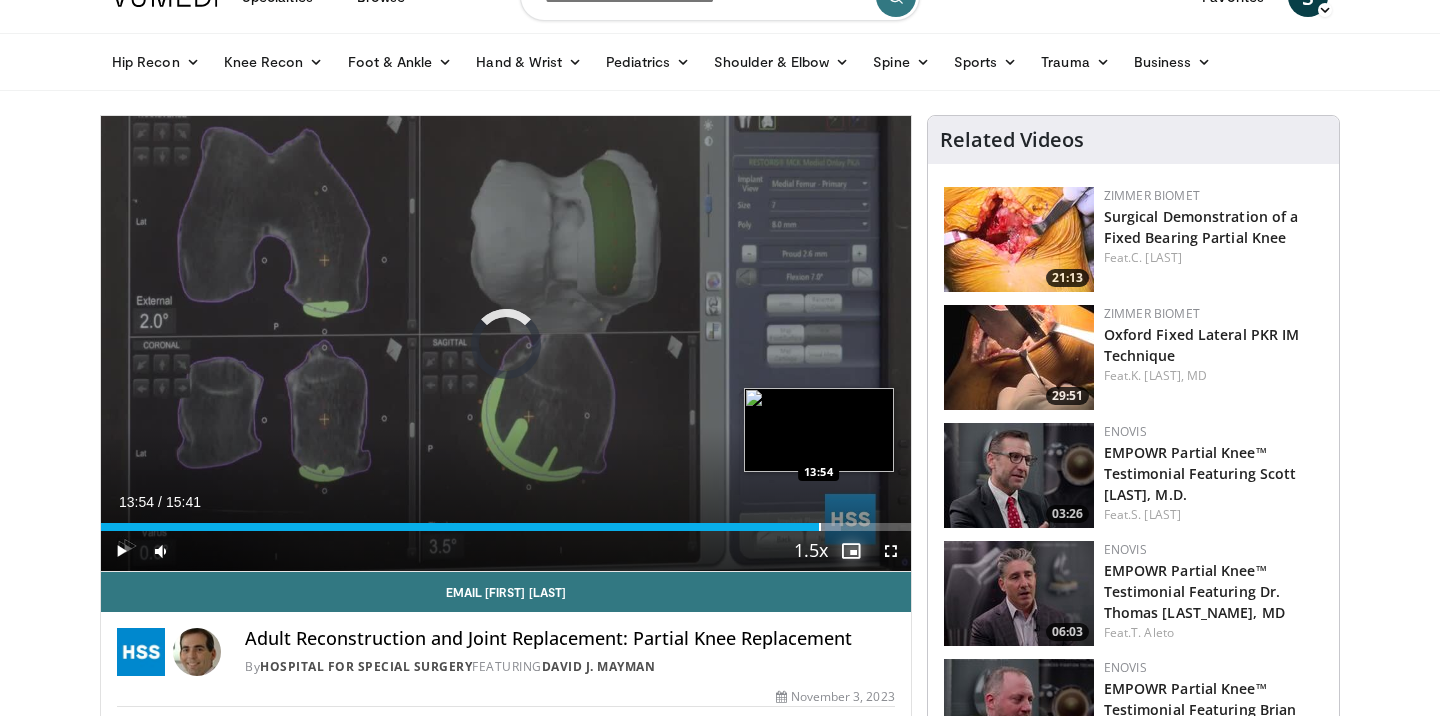 drag, startPoint x: 834, startPoint y: 528, endPoint x: 818, endPoint y: 526, distance: 16.124516 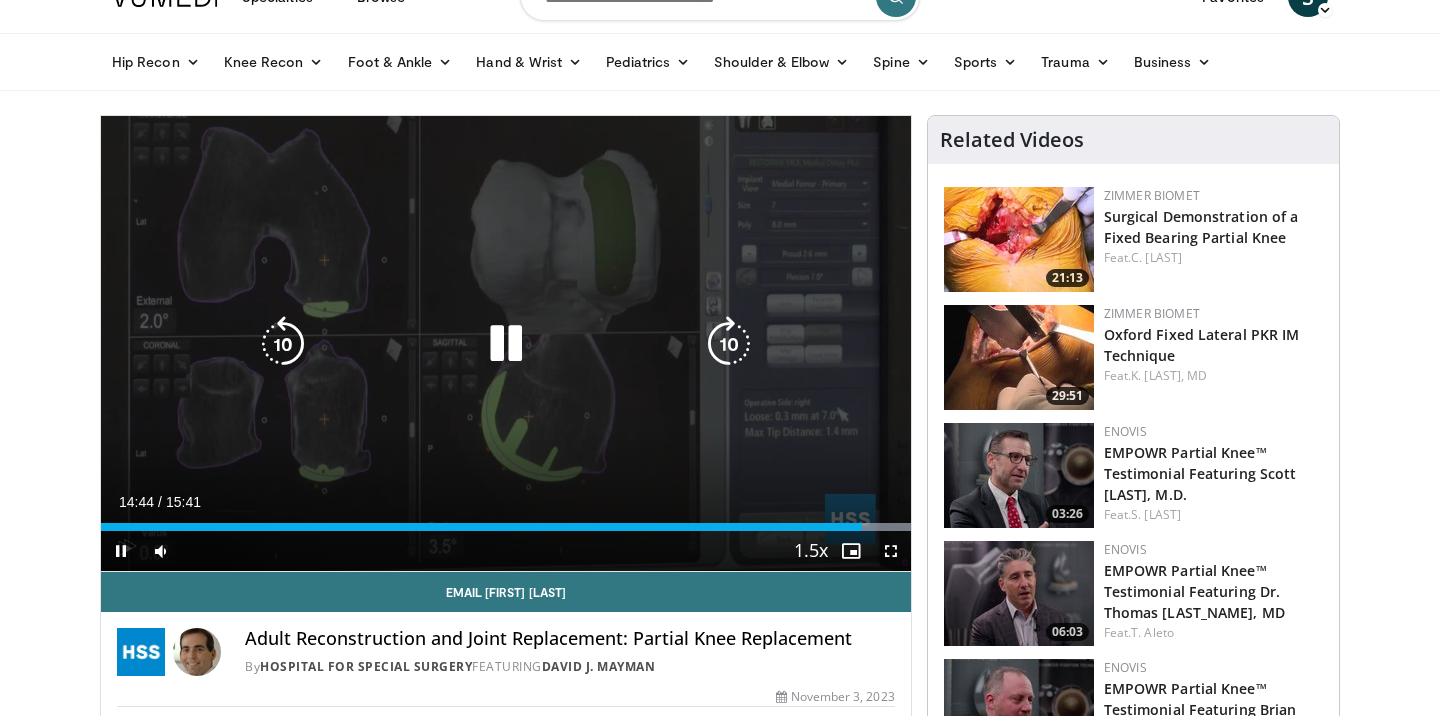 click at bounding box center [506, 344] 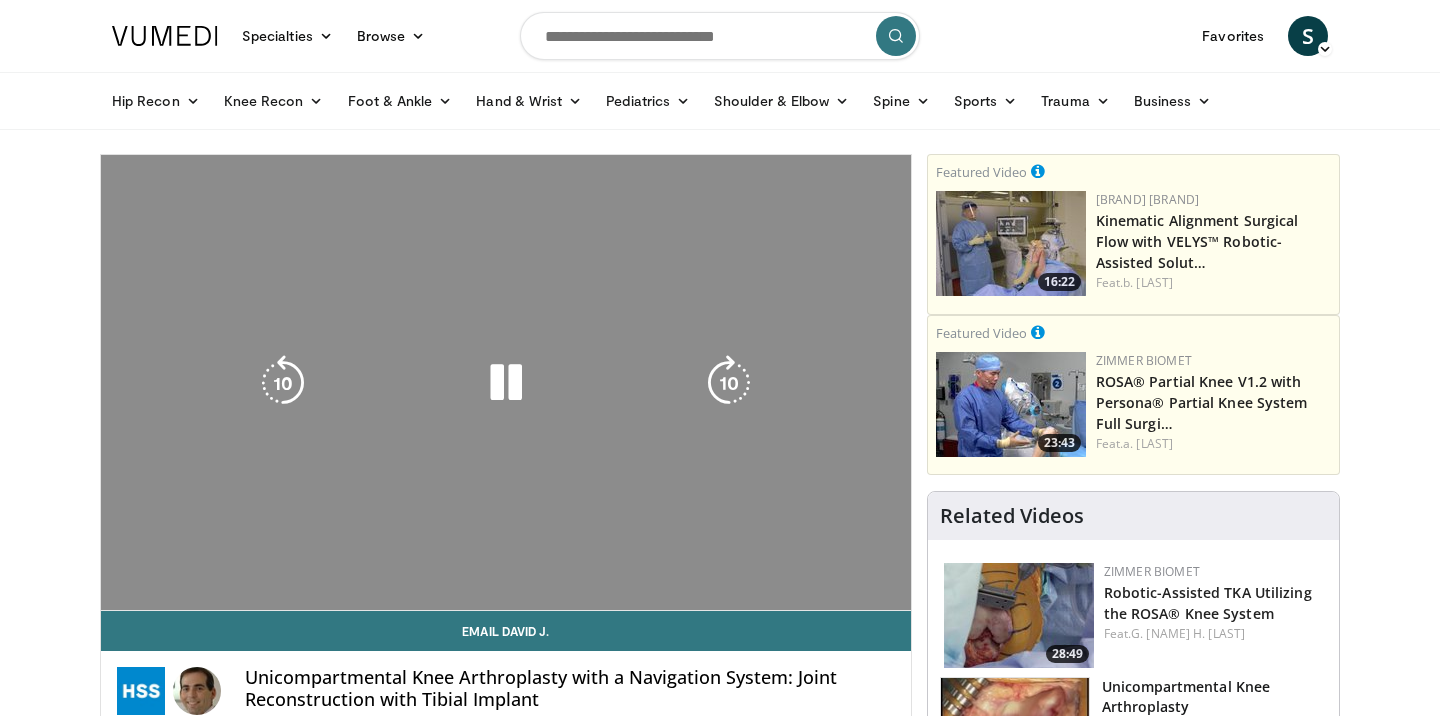 scroll, scrollTop: 0, scrollLeft: 0, axis: both 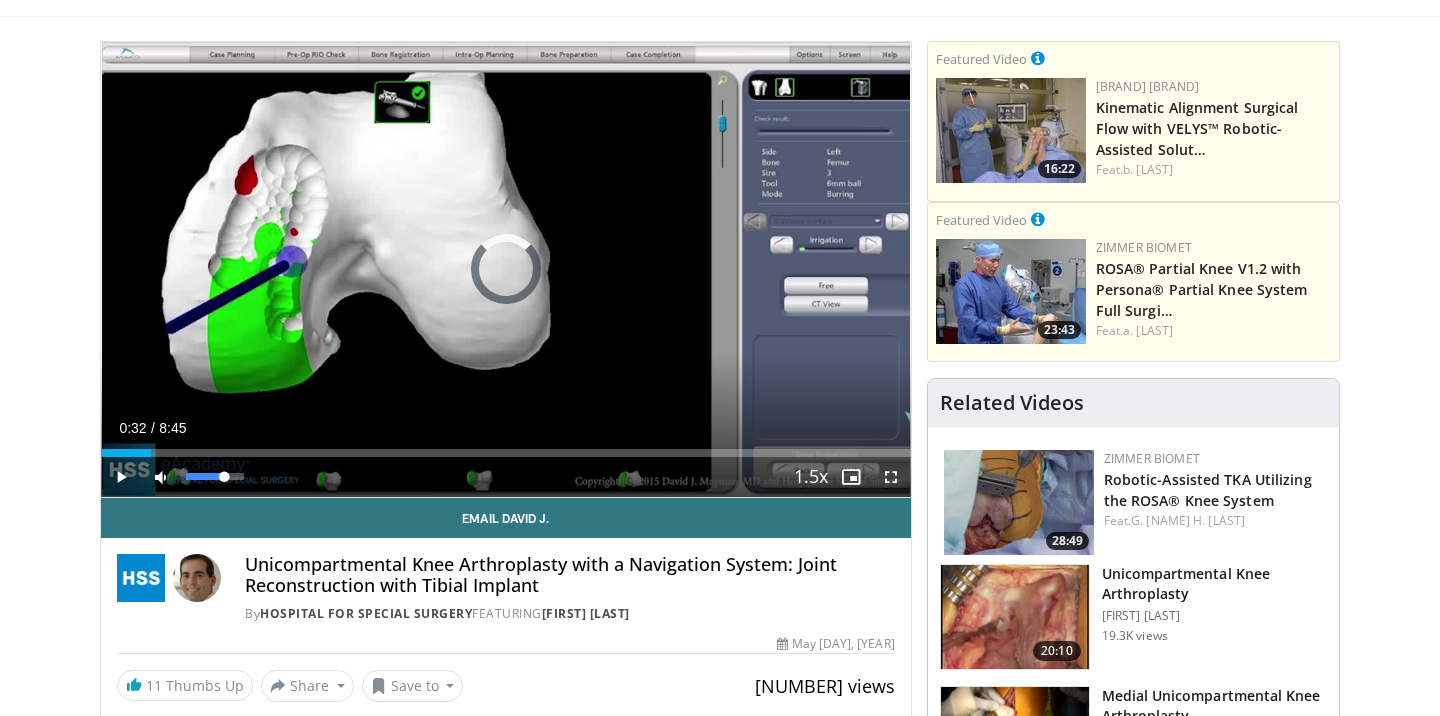 drag, startPoint x: 112, startPoint y: 454, endPoint x: 167, endPoint y: 456, distance: 55.03635 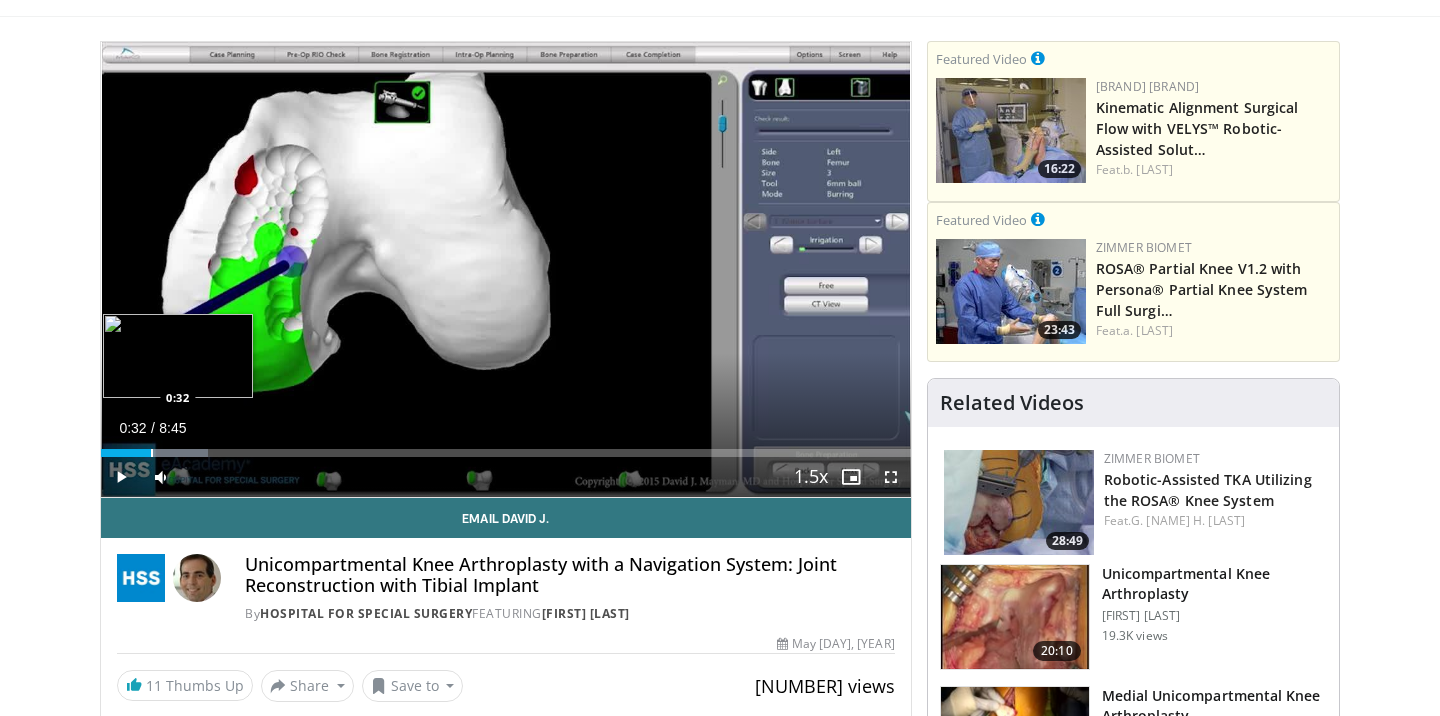 drag, startPoint x: 170, startPoint y: 452, endPoint x: 151, endPoint y: 452, distance: 19 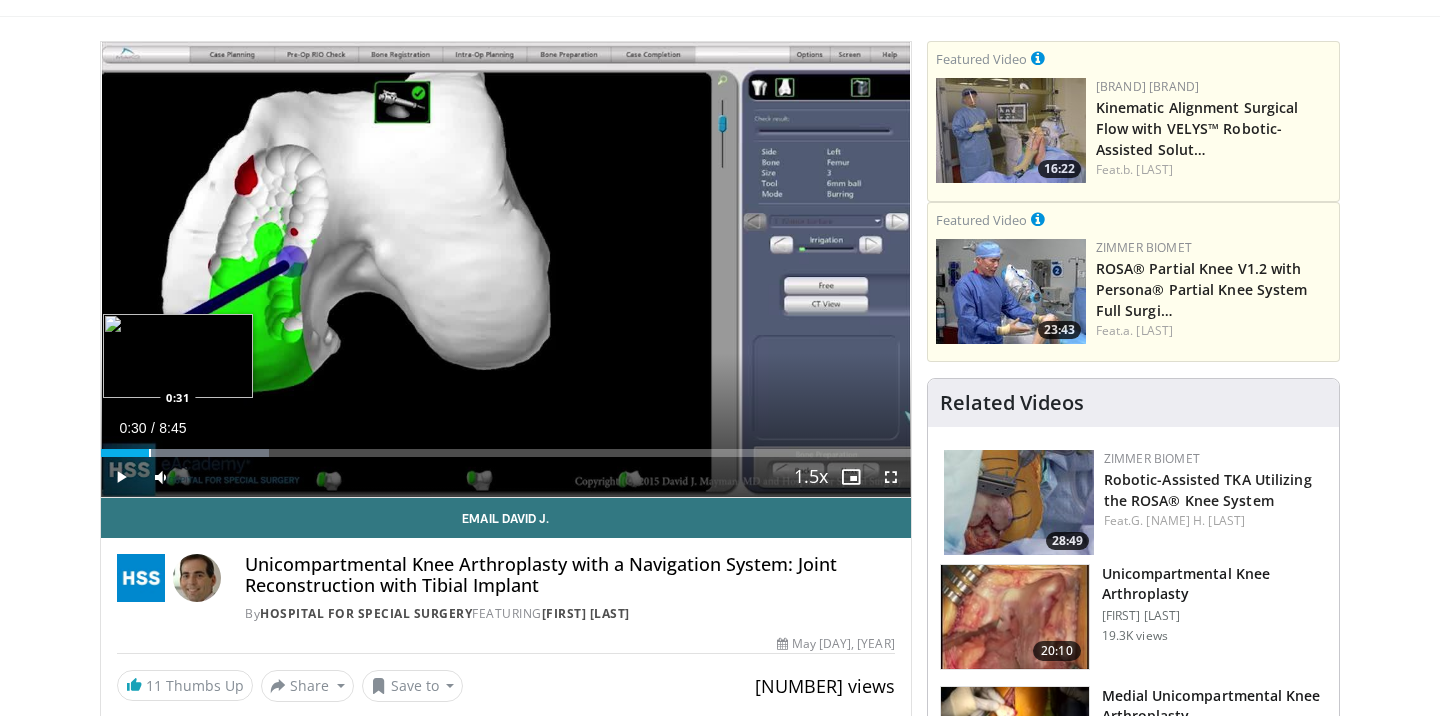 drag, startPoint x: 160, startPoint y: 449, endPoint x: 147, endPoint y: 448, distance: 13.038404 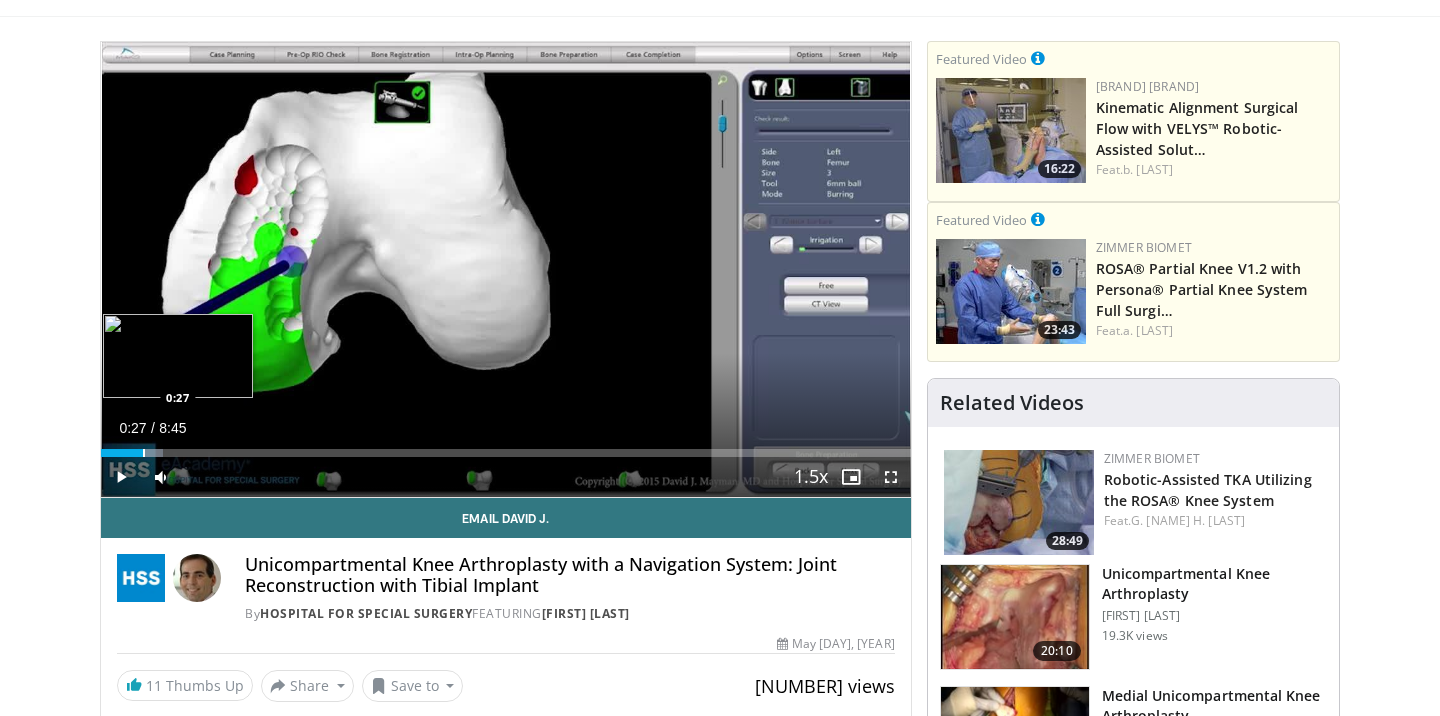 click at bounding box center (144, 453) 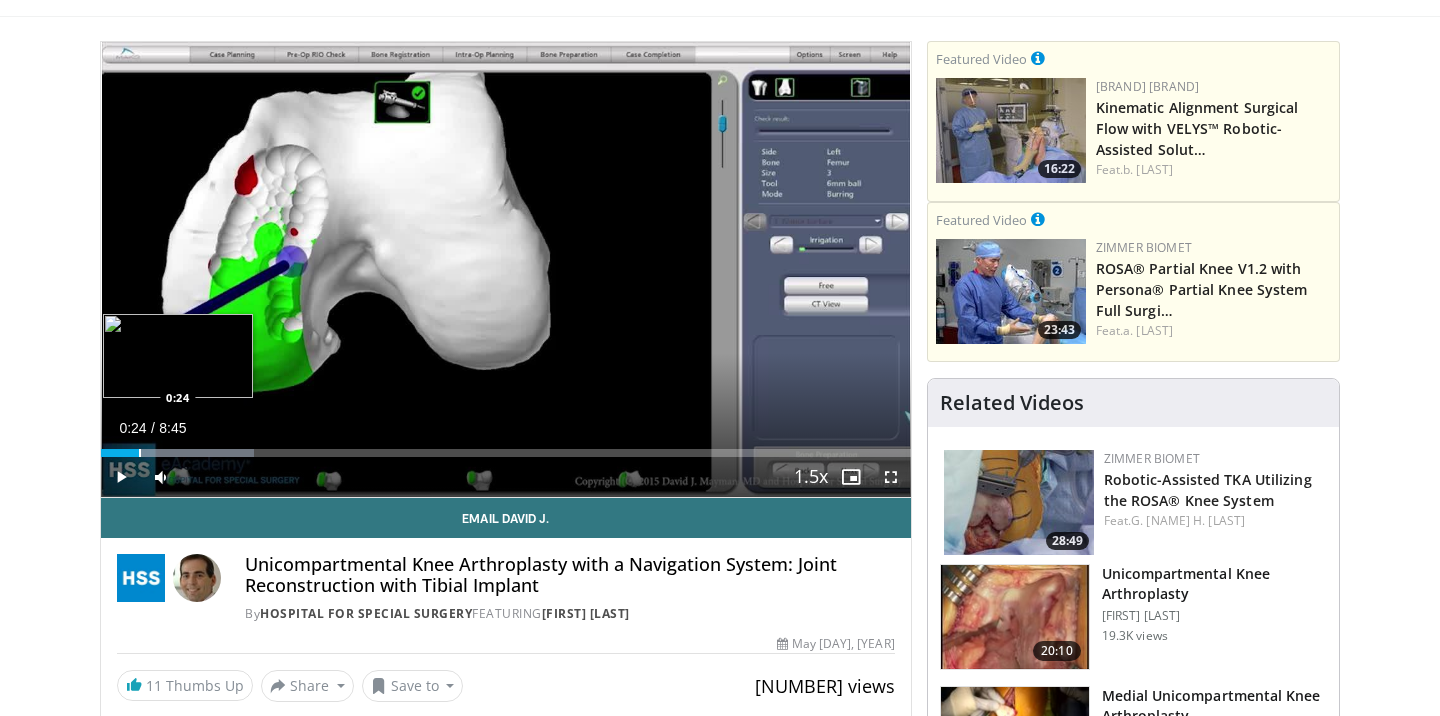 drag, startPoint x: 149, startPoint y: 454, endPoint x: 138, endPoint y: 452, distance: 11.18034 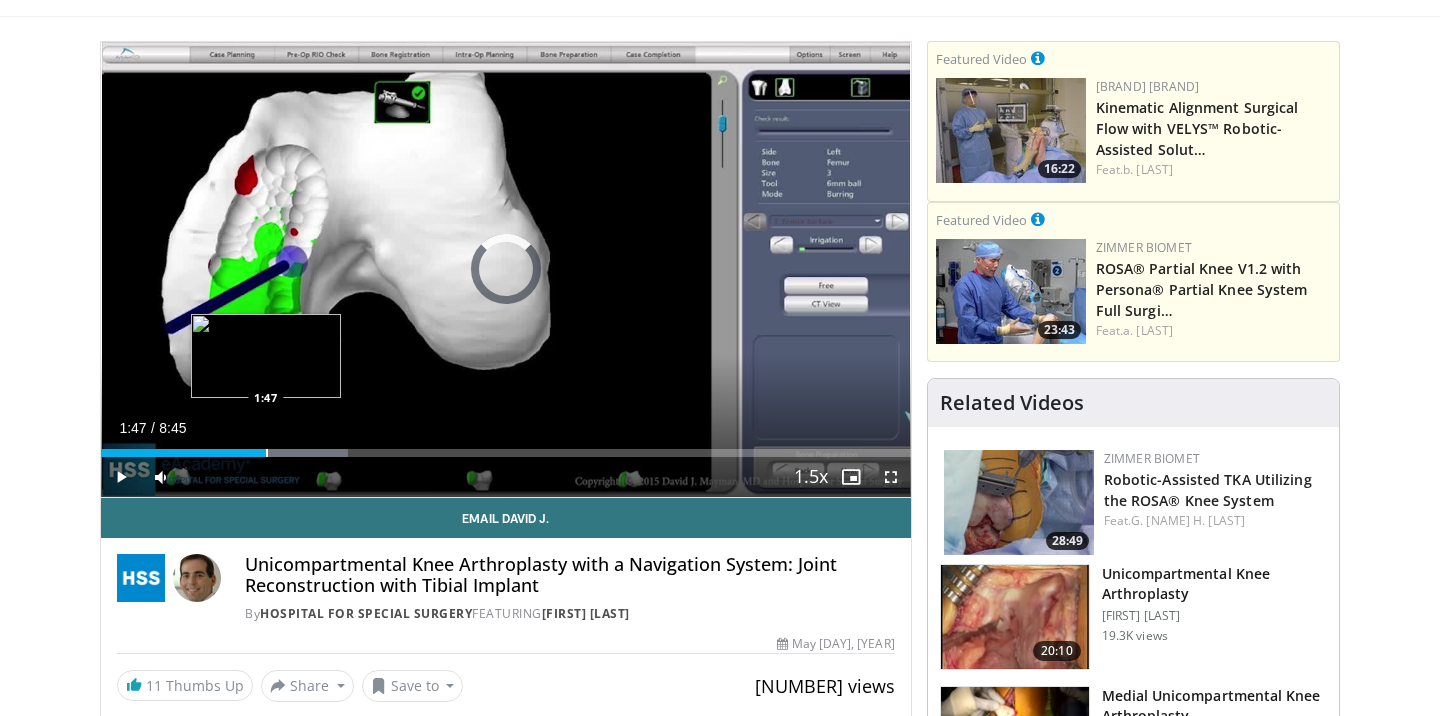 drag, startPoint x: 178, startPoint y: 452, endPoint x: 269, endPoint y: 454, distance: 91.02197 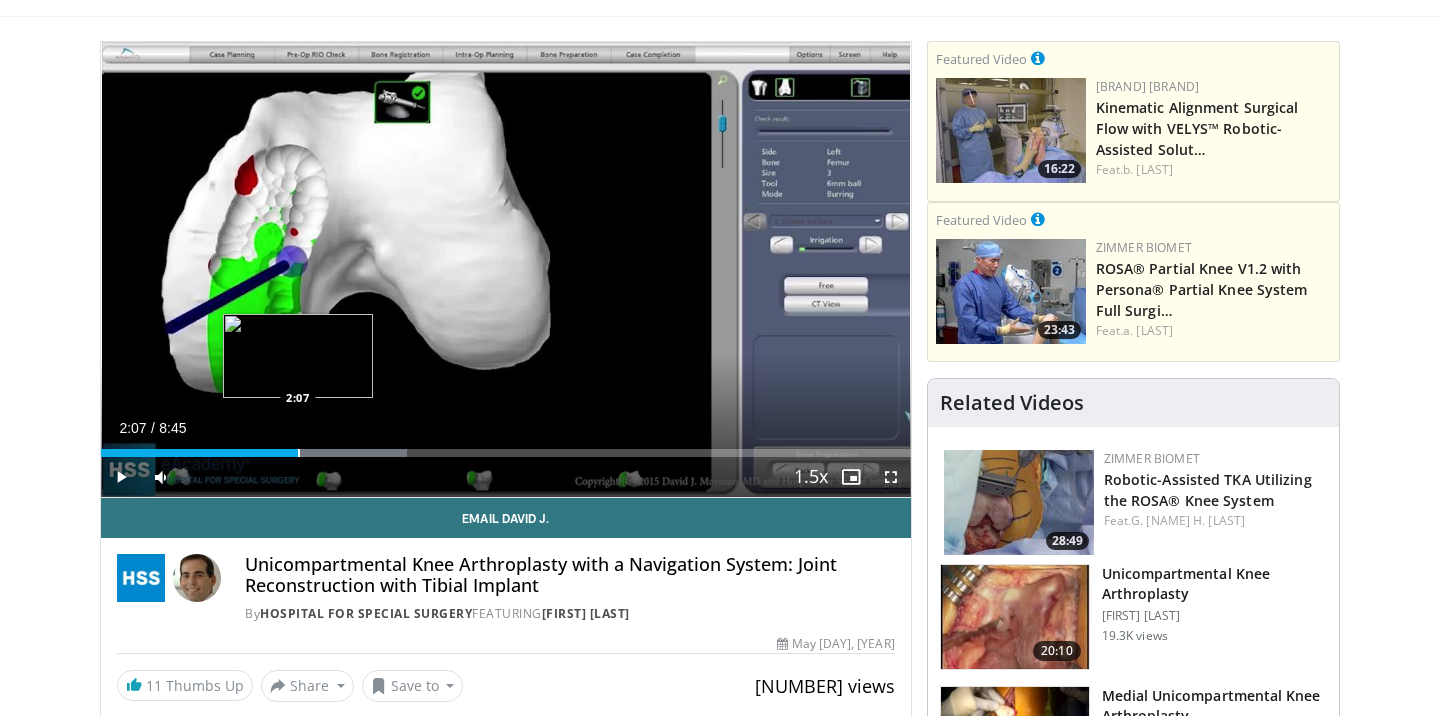 drag, startPoint x: 276, startPoint y: 452, endPoint x: 298, endPoint y: 454, distance: 22.090721 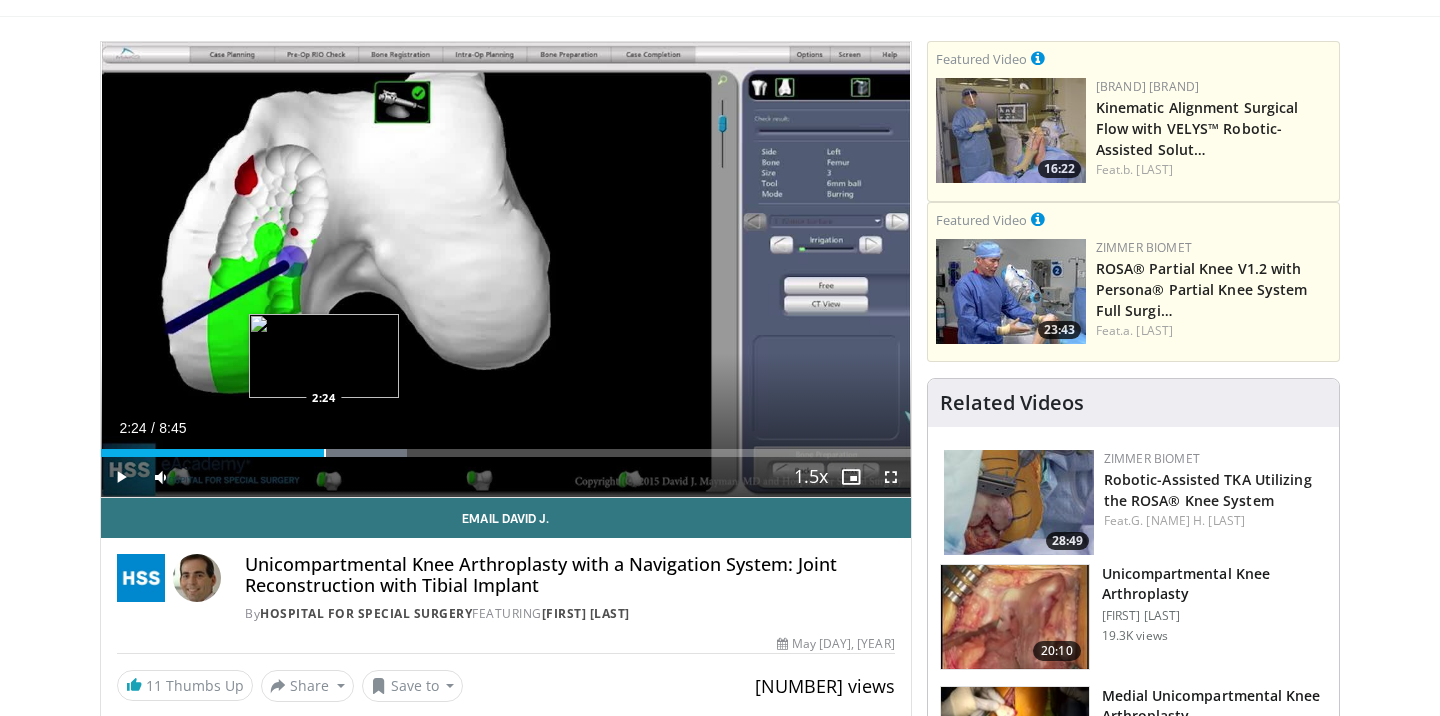 drag, startPoint x: 311, startPoint y: 452, endPoint x: 323, endPoint y: 453, distance: 12.0415945 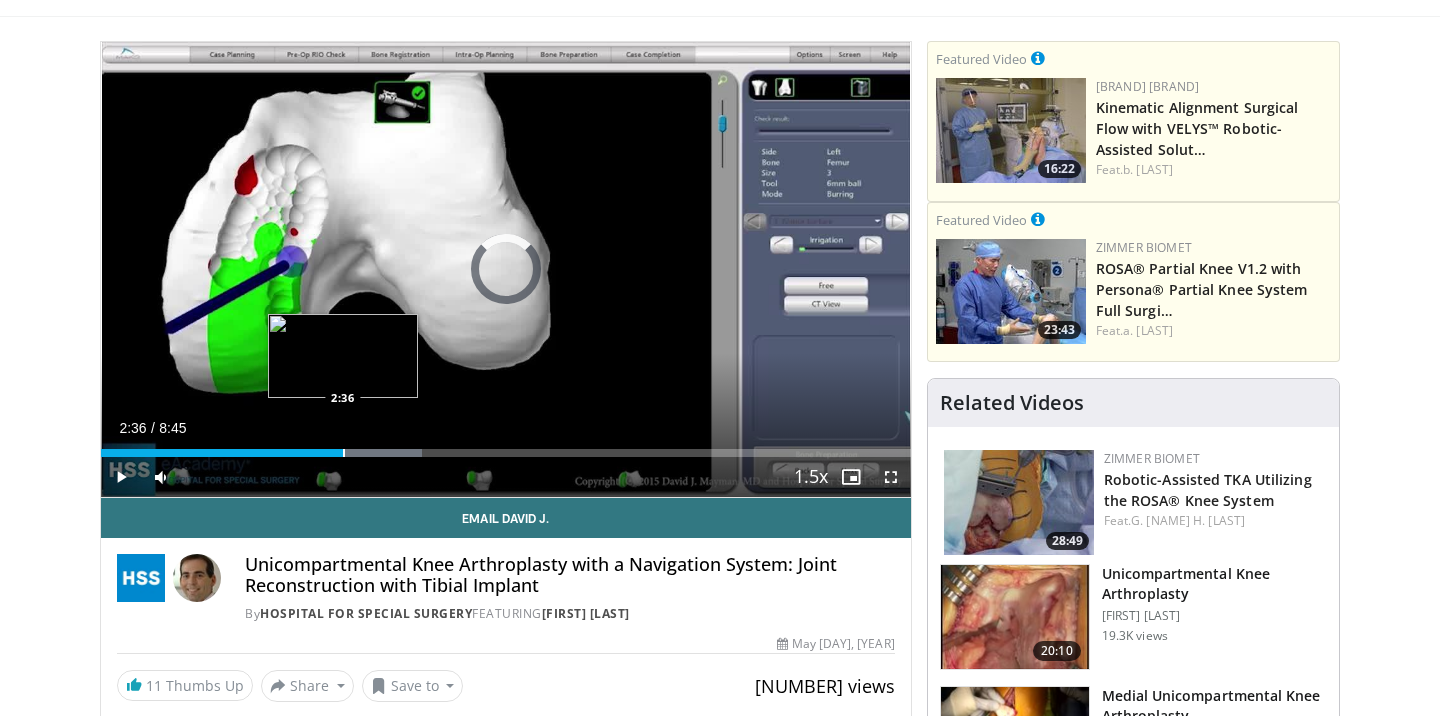 drag, startPoint x: 323, startPoint y: 453, endPoint x: 343, endPoint y: 454, distance: 20.024984 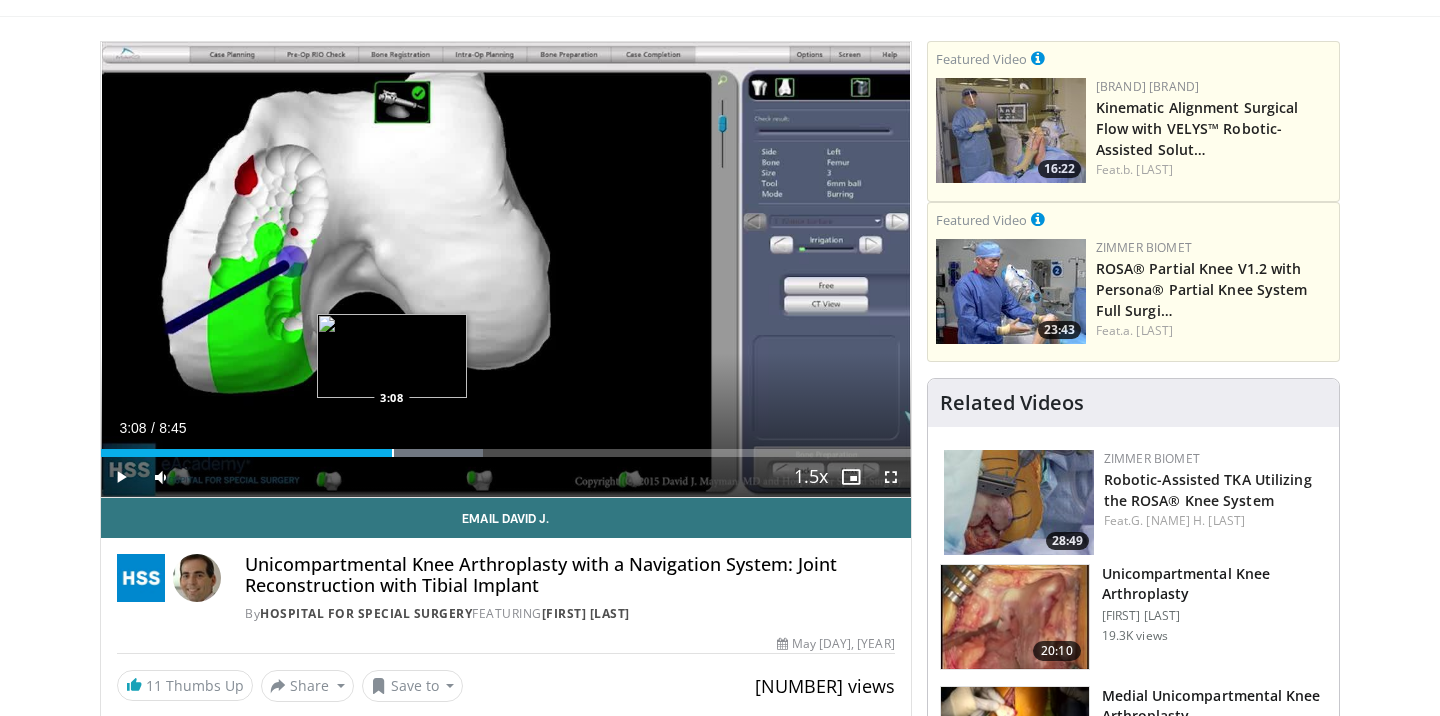 drag, startPoint x: 343, startPoint y: 454, endPoint x: 391, endPoint y: 455, distance: 48.010414 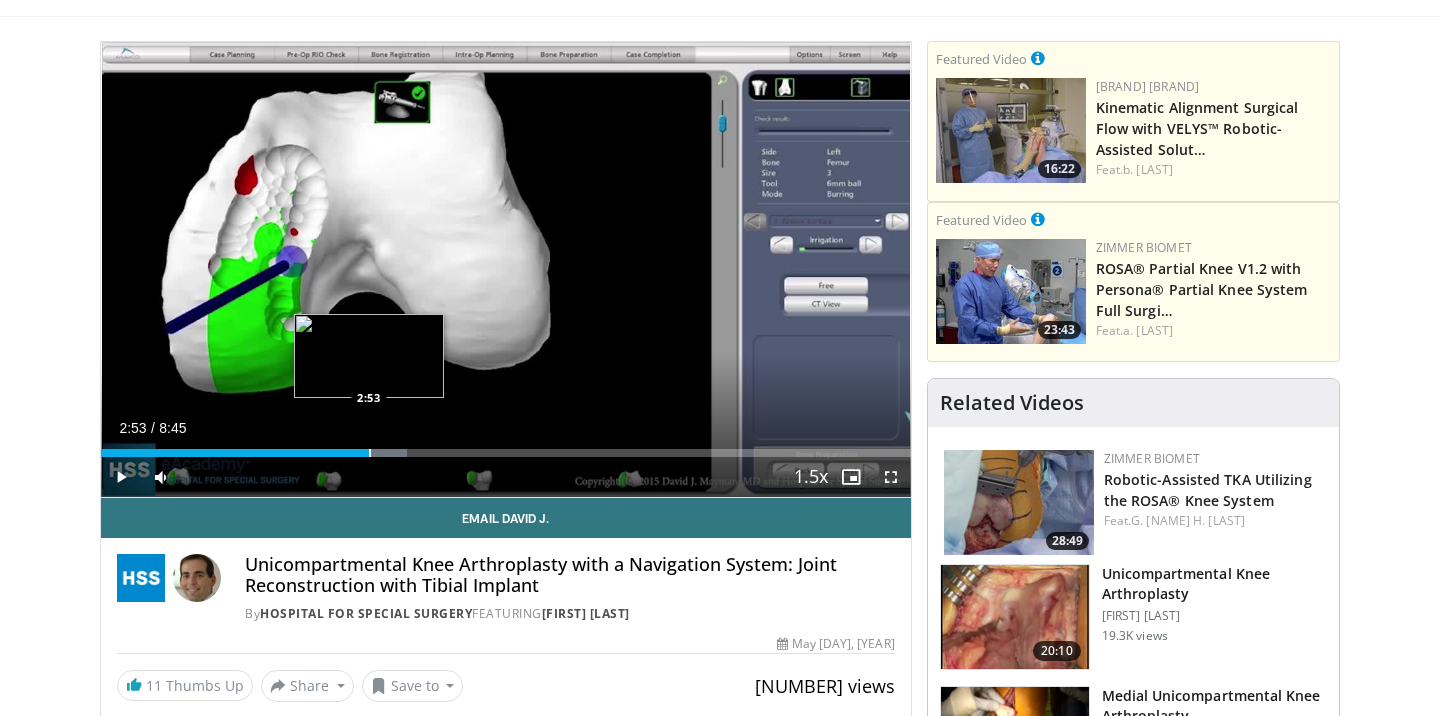 drag, startPoint x: 467, startPoint y: 455, endPoint x: 369, endPoint y: 454, distance: 98.005104 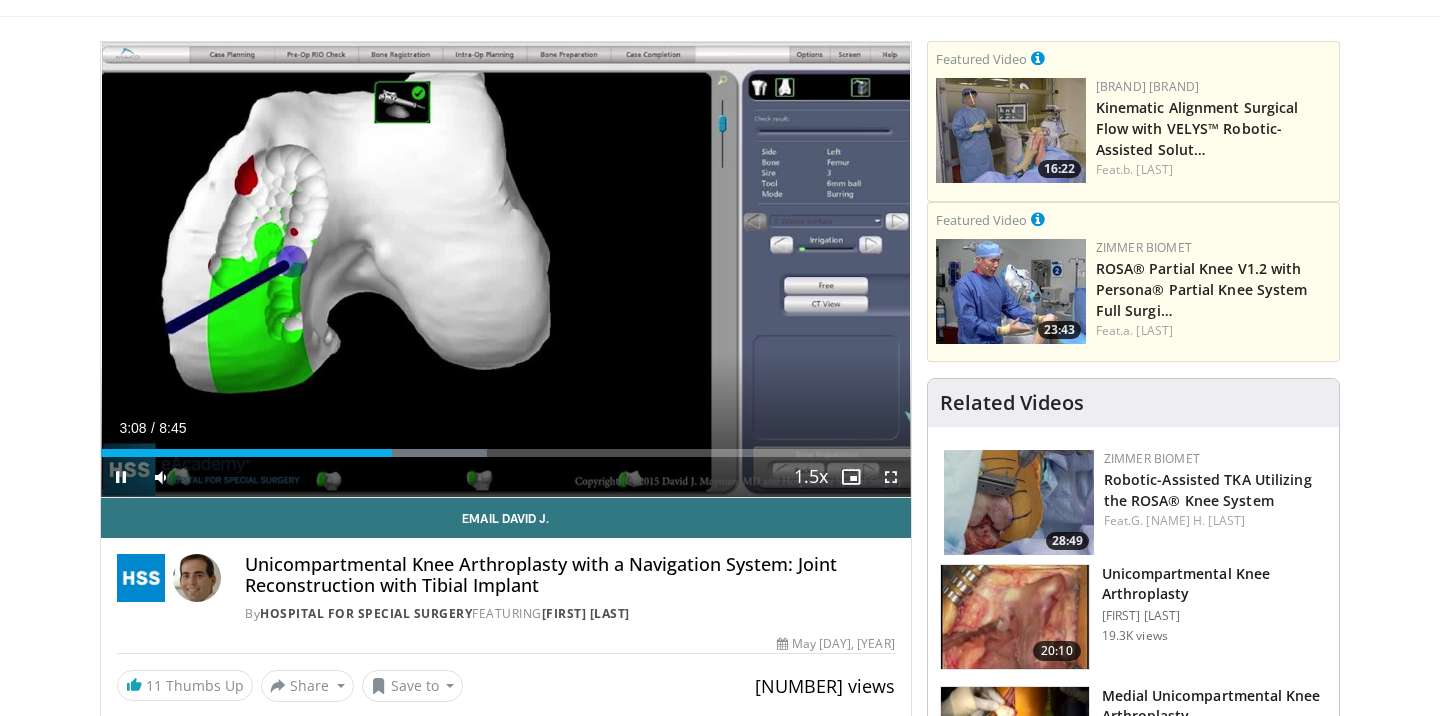 drag, startPoint x: 390, startPoint y: 458, endPoint x: 457, endPoint y: 458, distance: 67 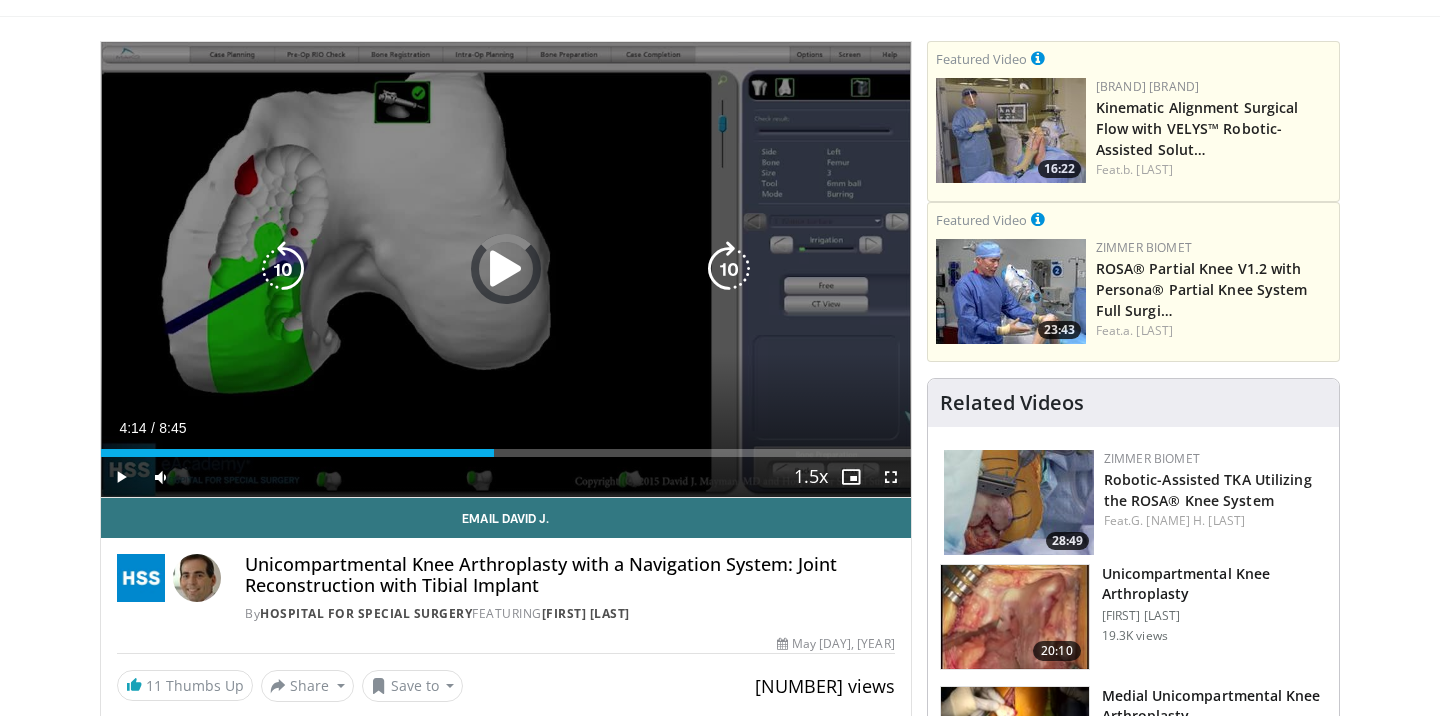 drag, startPoint x: 399, startPoint y: 454, endPoint x: 605, endPoint y: 452, distance: 206.0097 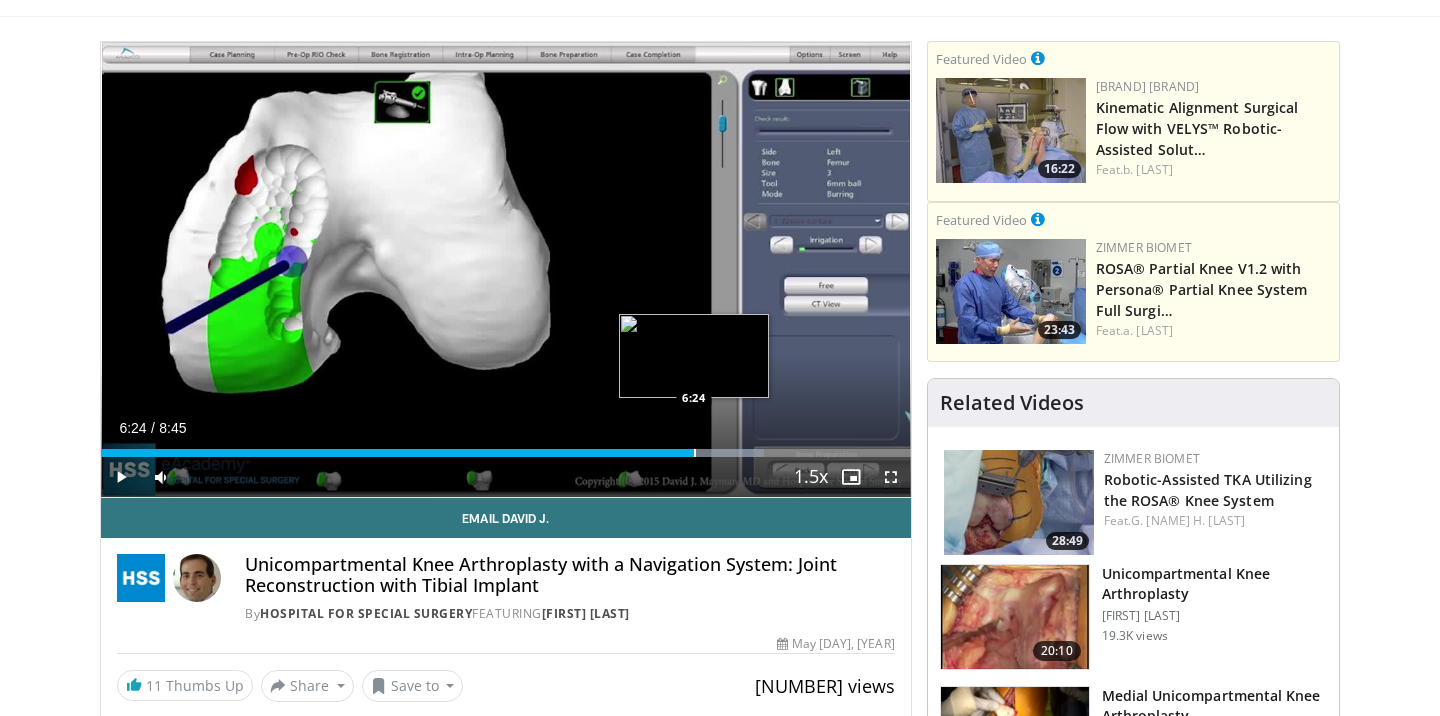 drag, startPoint x: 610, startPoint y: 452, endPoint x: 694, endPoint y: 451, distance: 84.00595 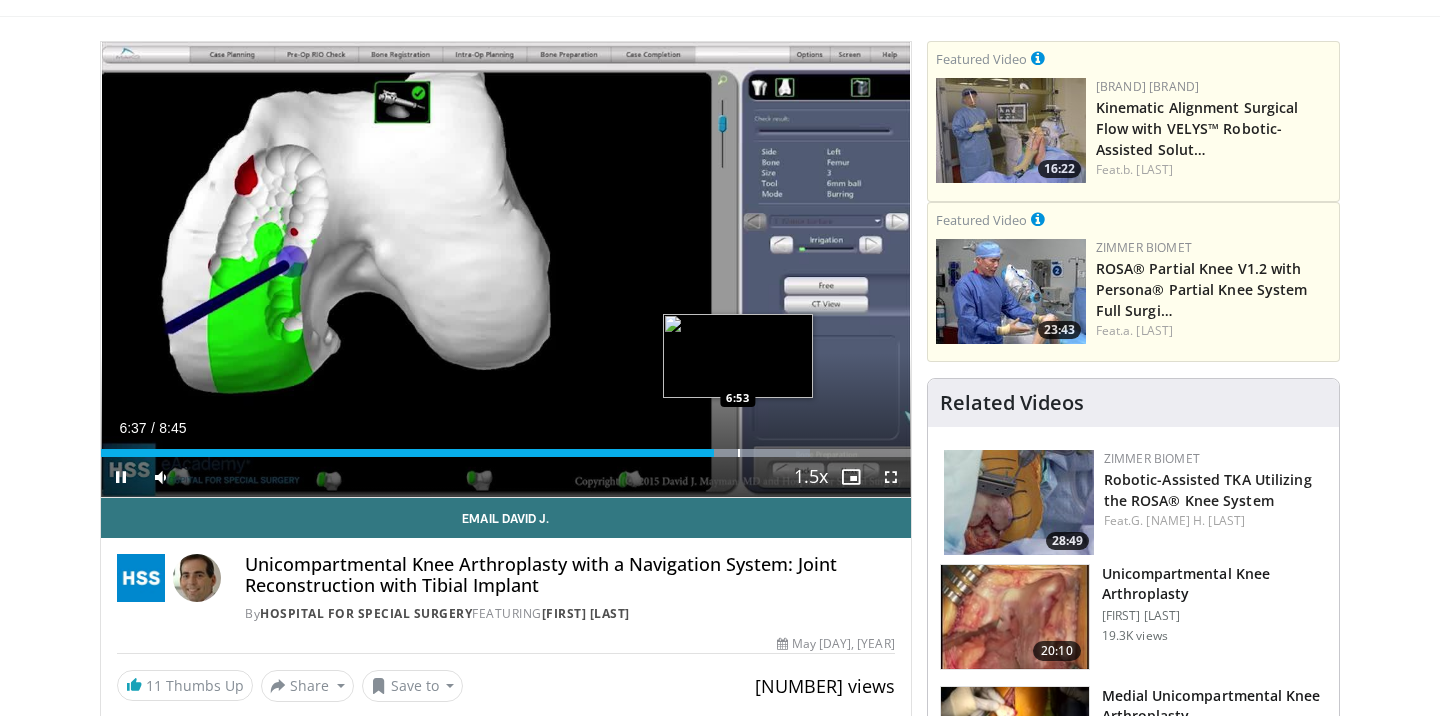 drag, startPoint x: 712, startPoint y: 457, endPoint x: 737, endPoint y: 456, distance: 25.019993 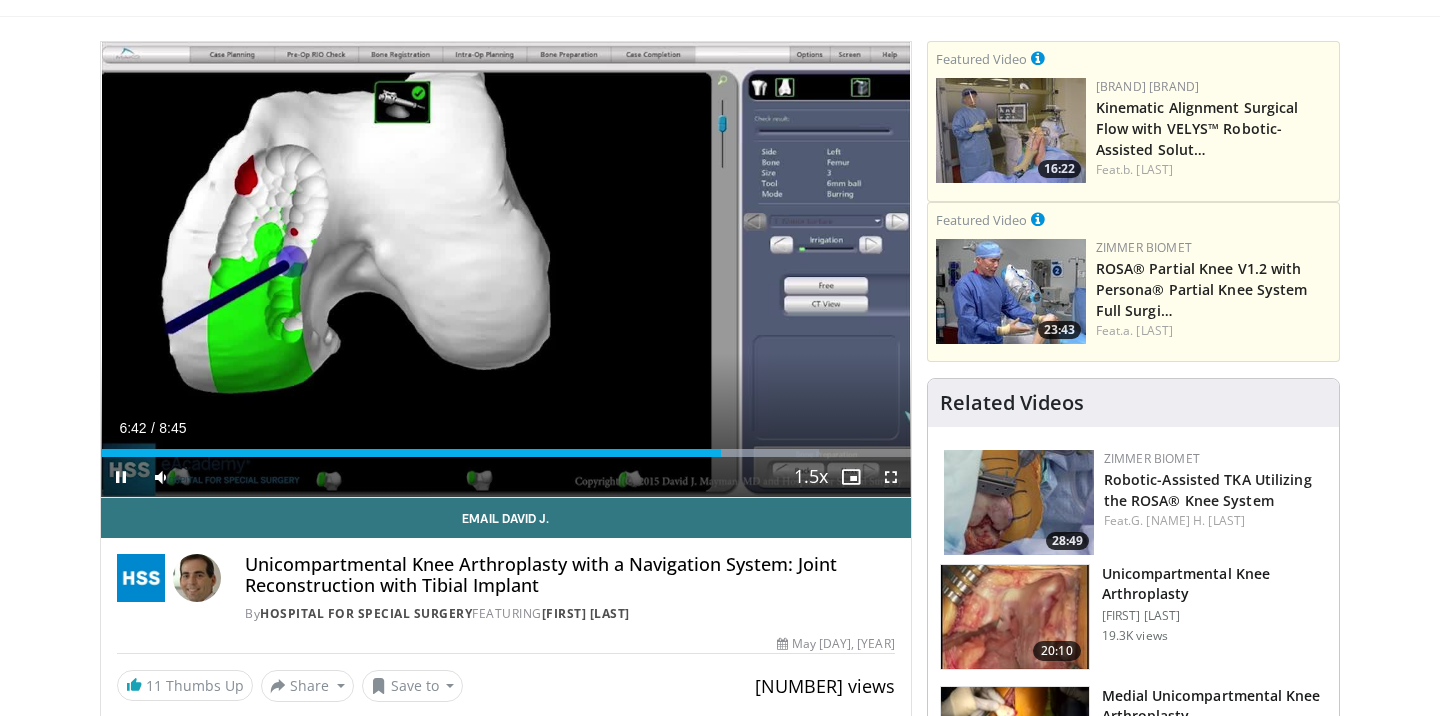 drag, startPoint x: 725, startPoint y: 458, endPoint x: 739, endPoint y: 459, distance: 14.035668 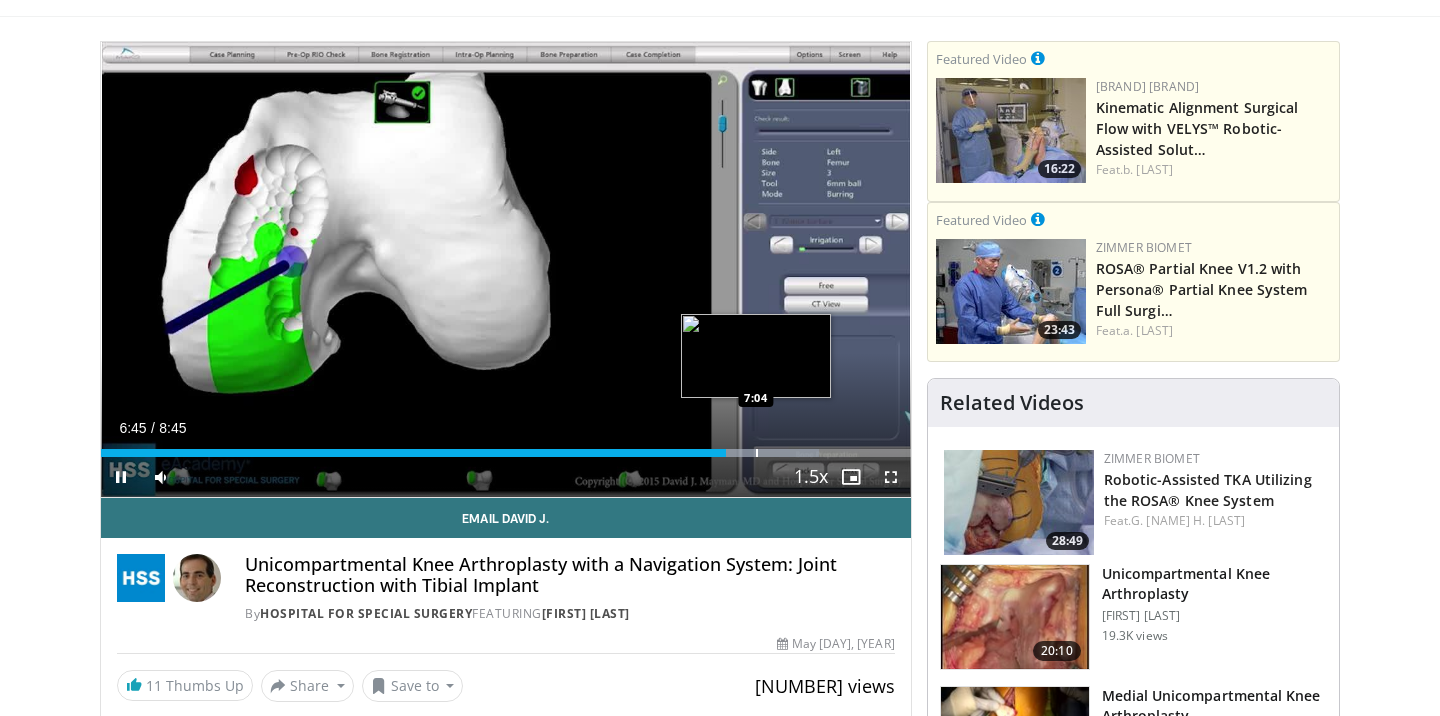 drag, startPoint x: 726, startPoint y: 457, endPoint x: 757, endPoint y: 455, distance: 31.06445 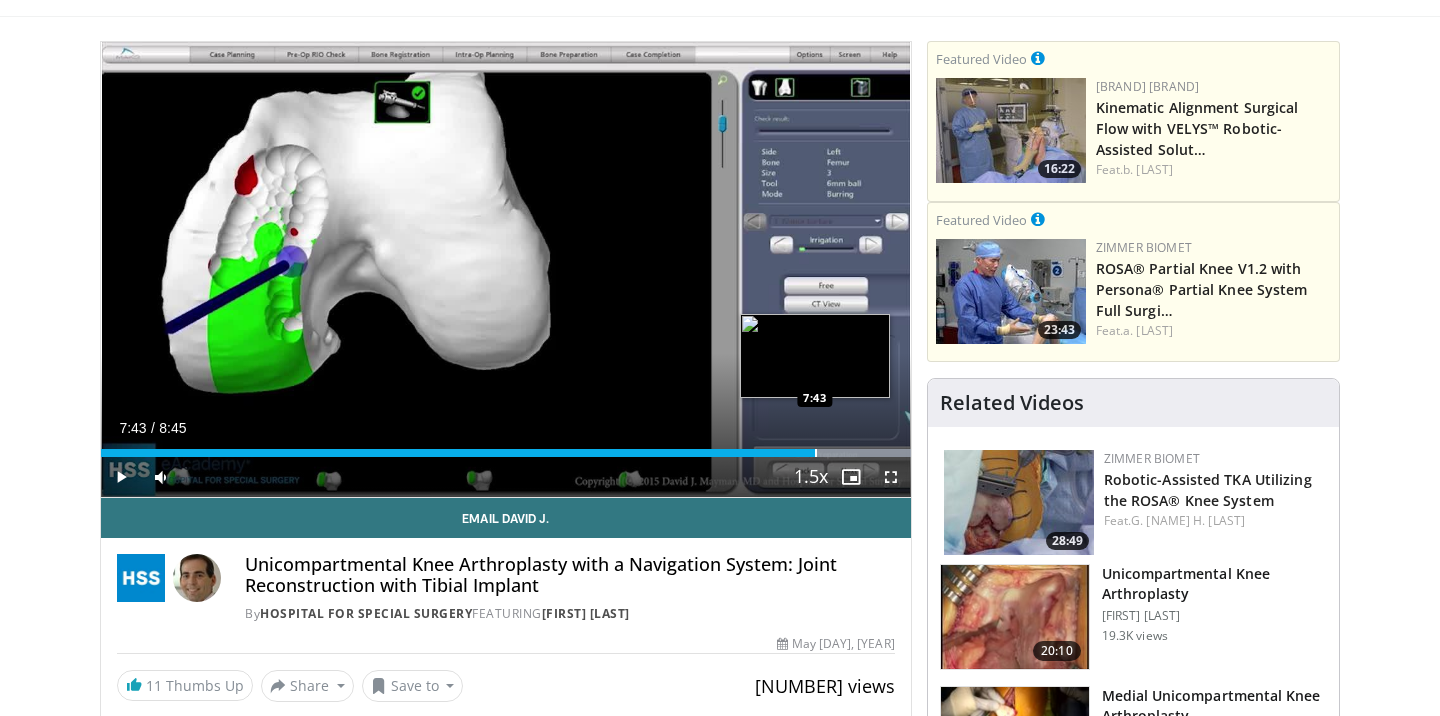 drag, startPoint x: 750, startPoint y: 448, endPoint x: 814, endPoint y: 450, distance: 64.03124 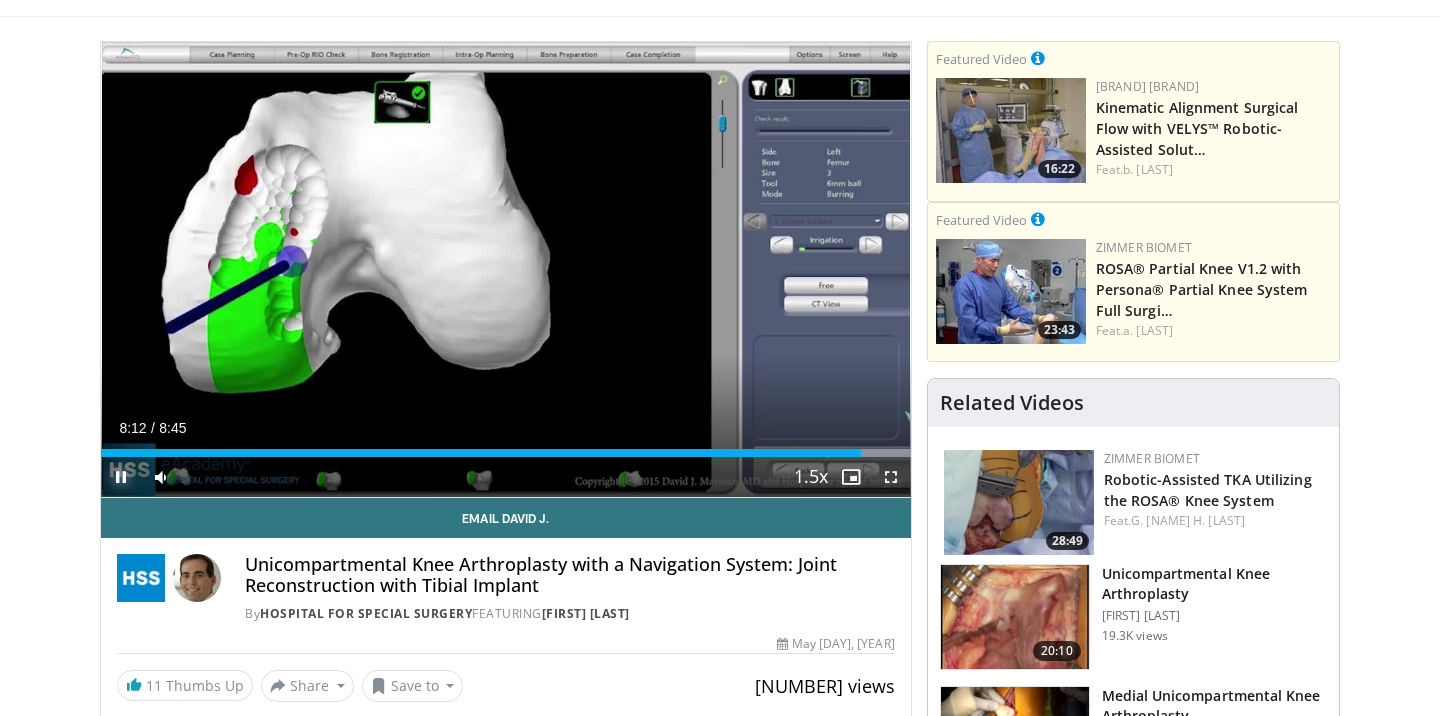 click at bounding box center [121, 477] 